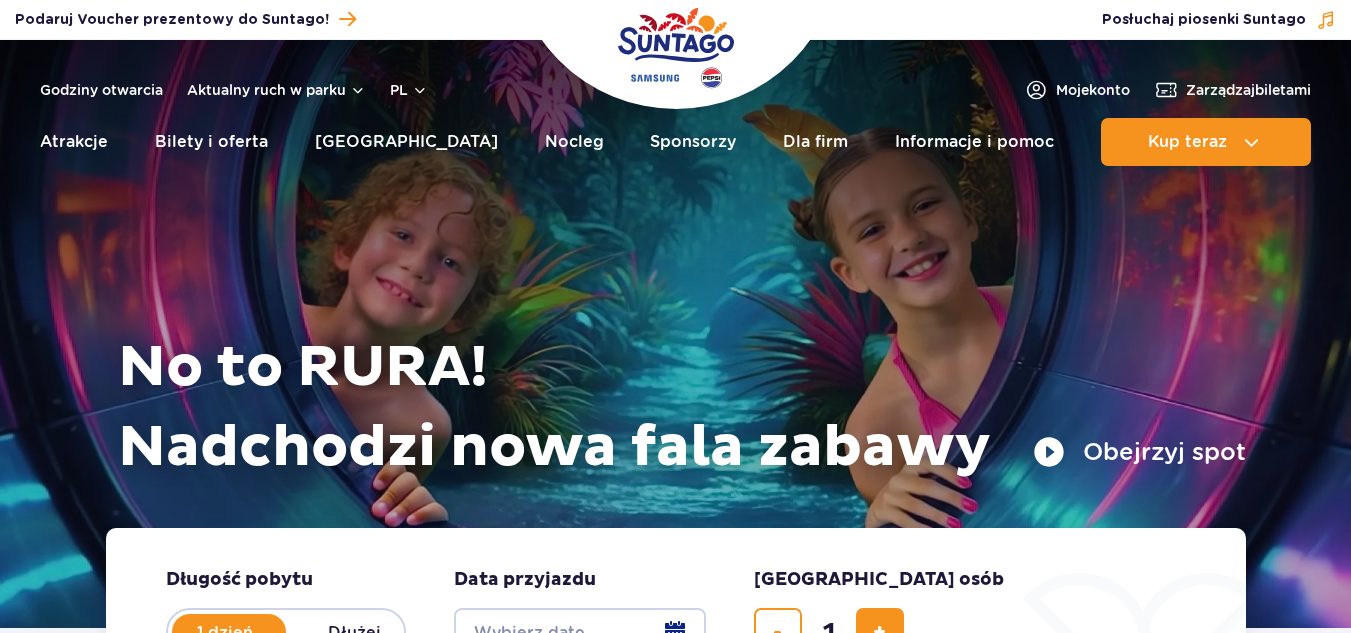 scroll, scrollTop: 0, scrollLeft: 0, axis: both 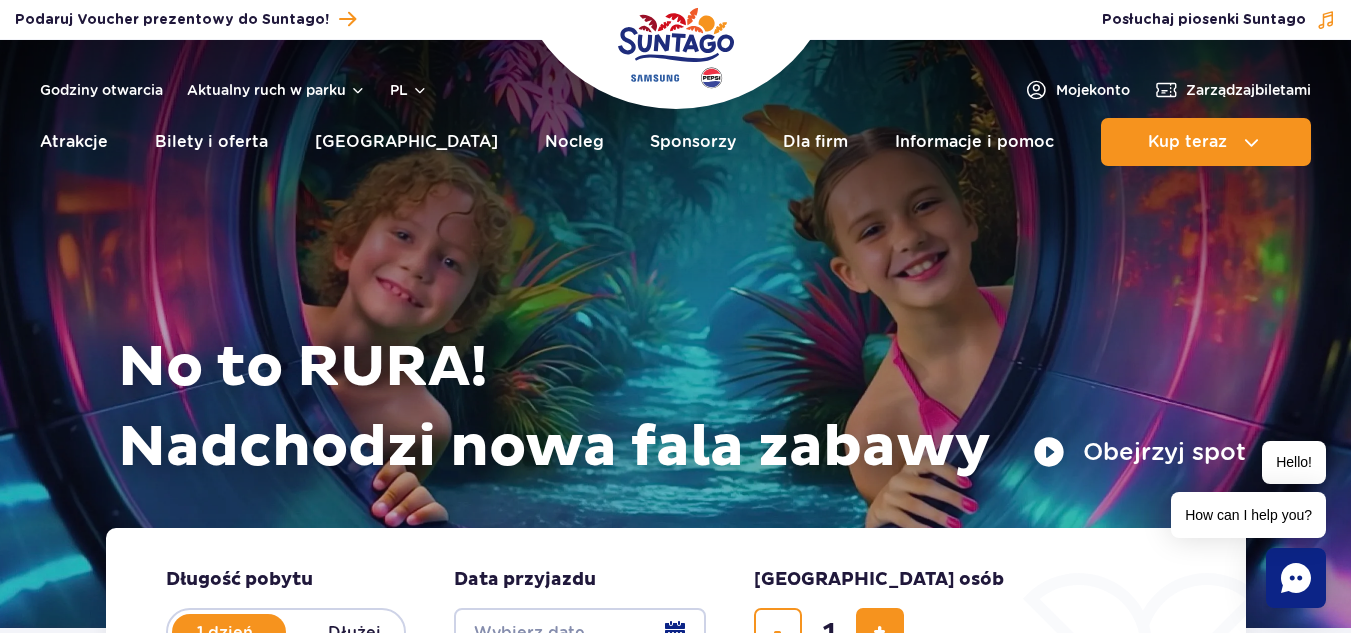 click on "PL" at bounding box center (409, 90) 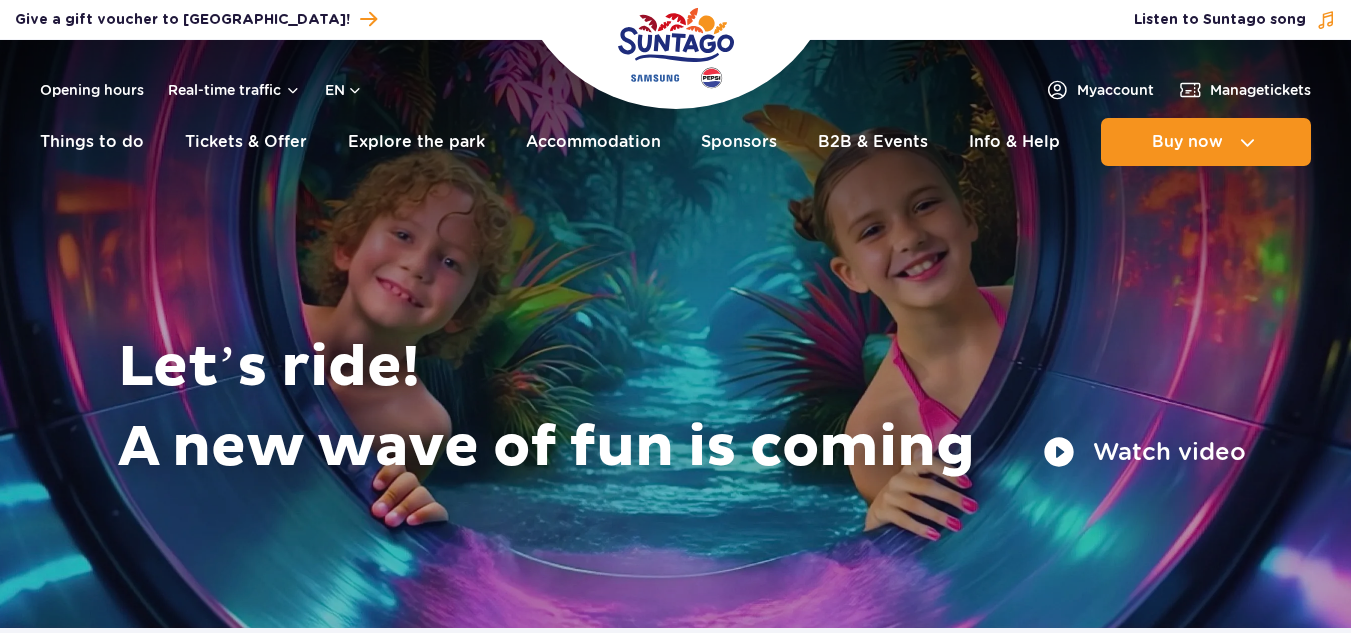 scroll, scrollTop: 0, scrollLeft: 0, axis: both 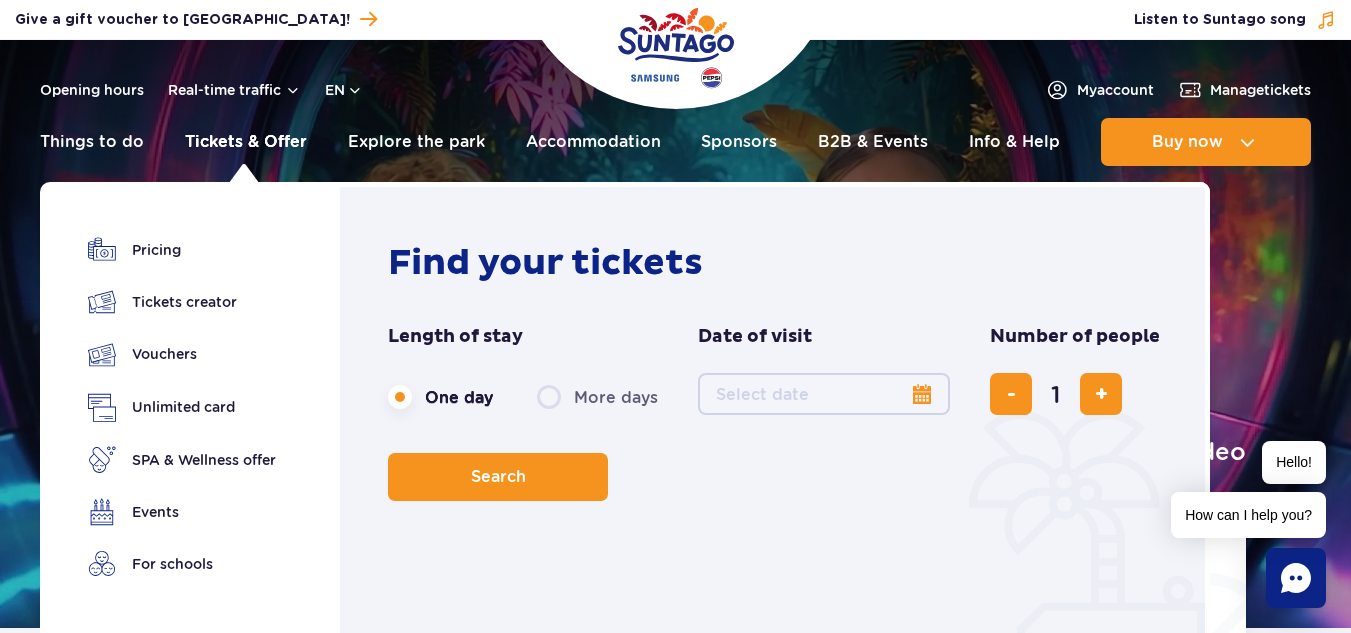 click on "Tickets & Offer" at bounding box center [246, 142] 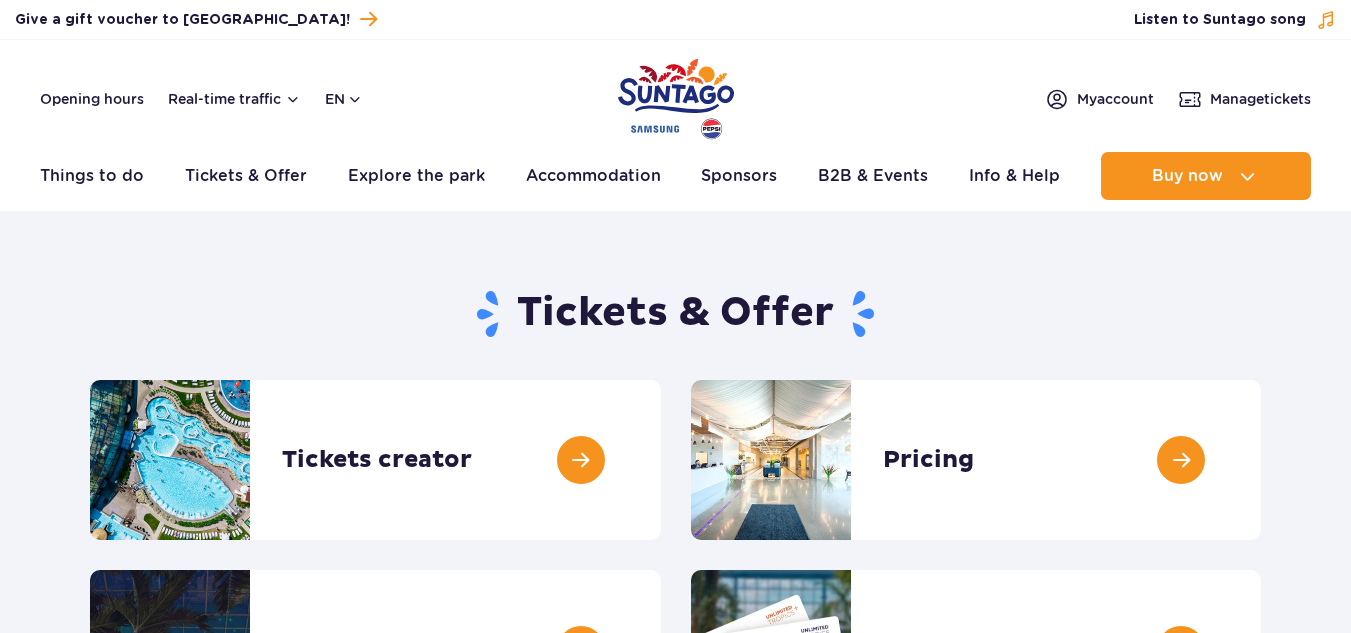 scroll, scrollTop: 0, scrollLeft: 0, axis: both 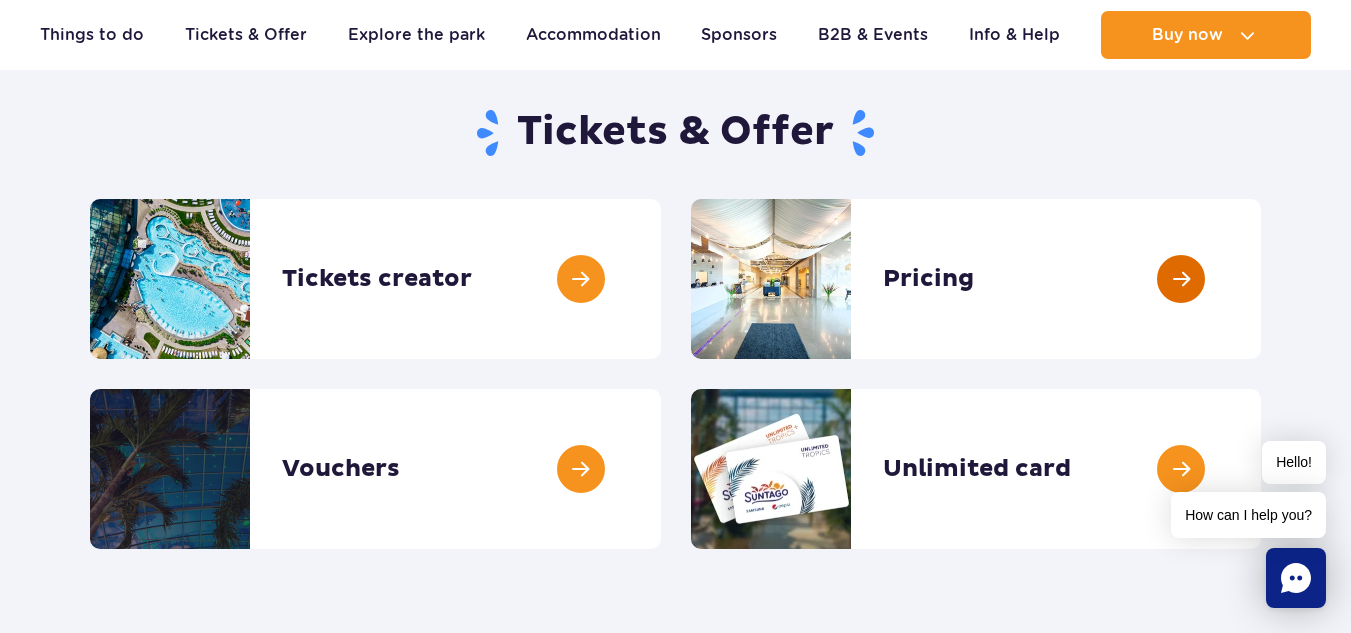 click at bounding box center (1261, 279) 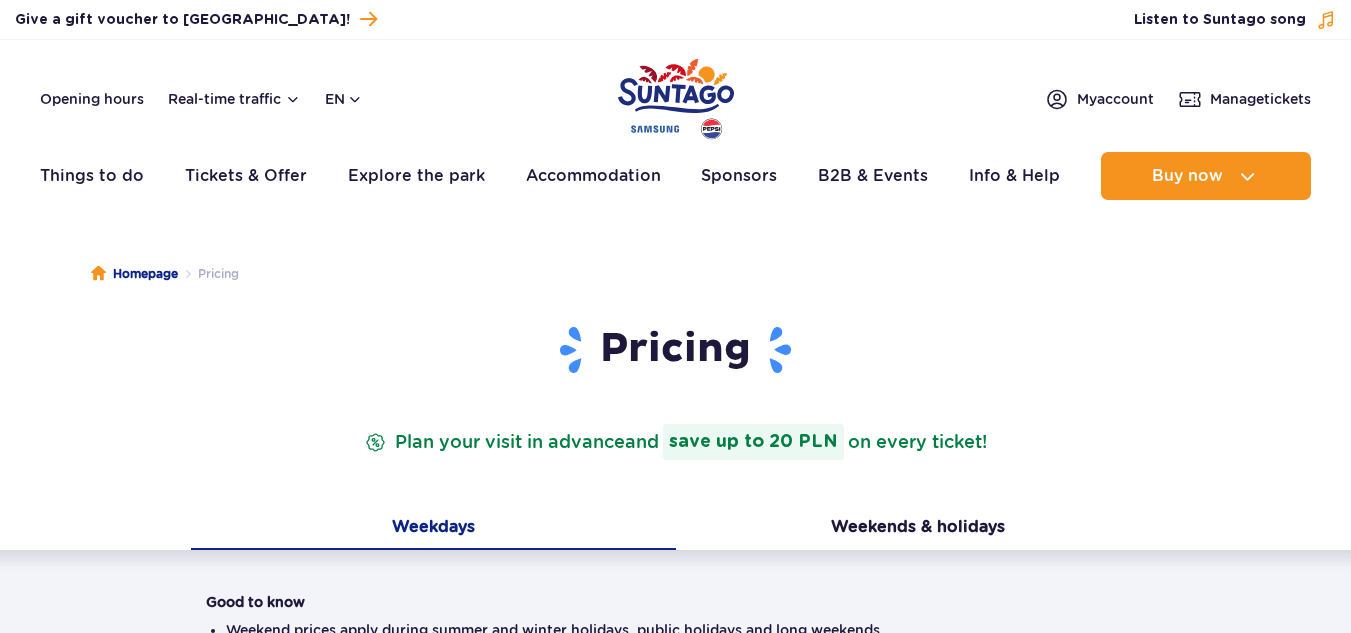 scroll, scrollTop: 0, scrollLeft: 0, axis: both 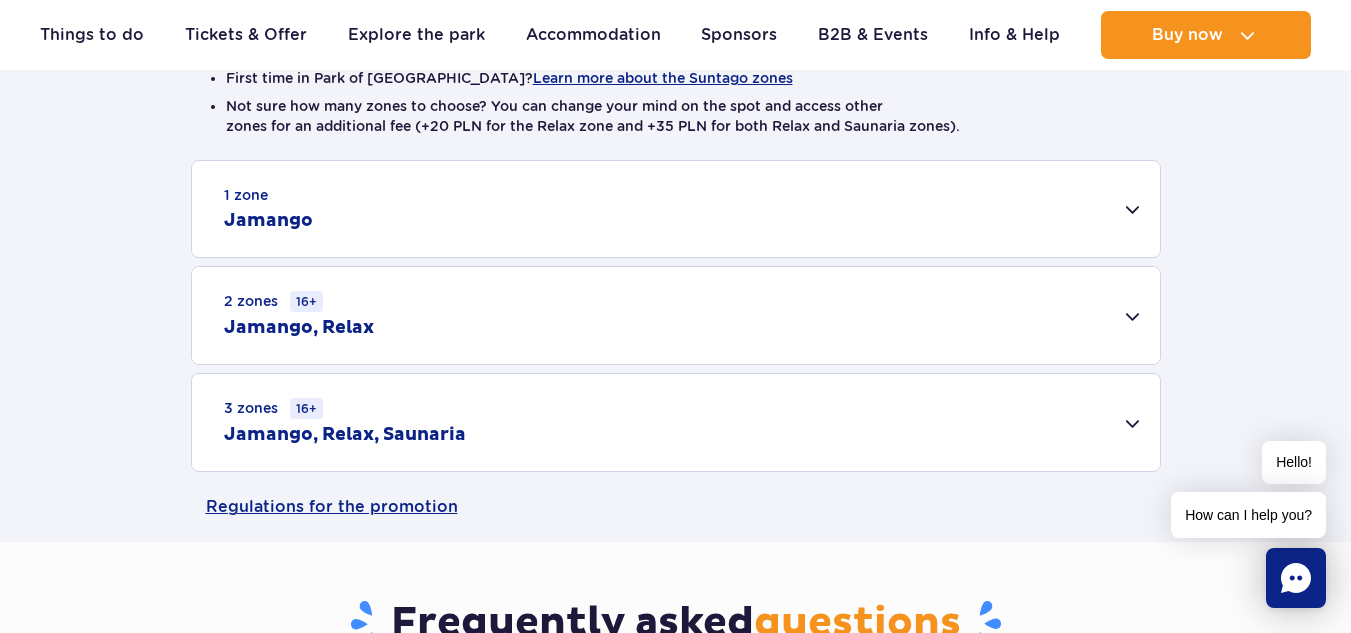 click on "1 zone
Jamango" at bounding box center [676, 209] 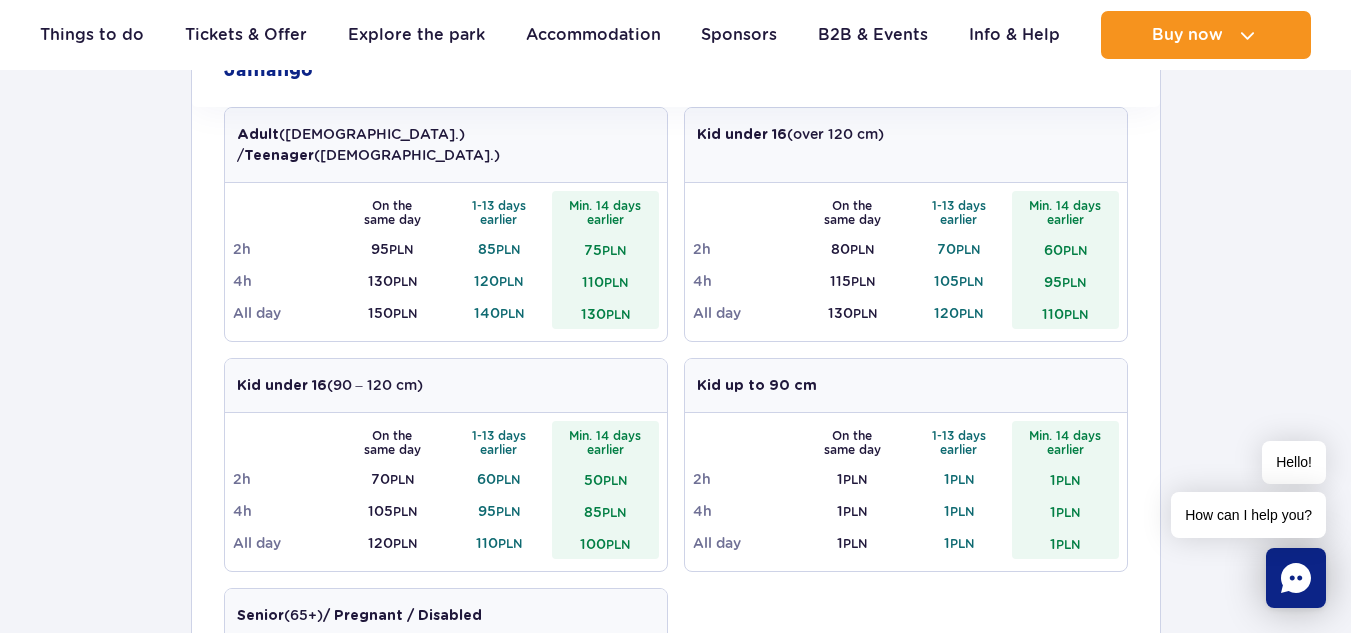 scroll, scrollTop: 746, scrollLeft: 0, axis: vertical 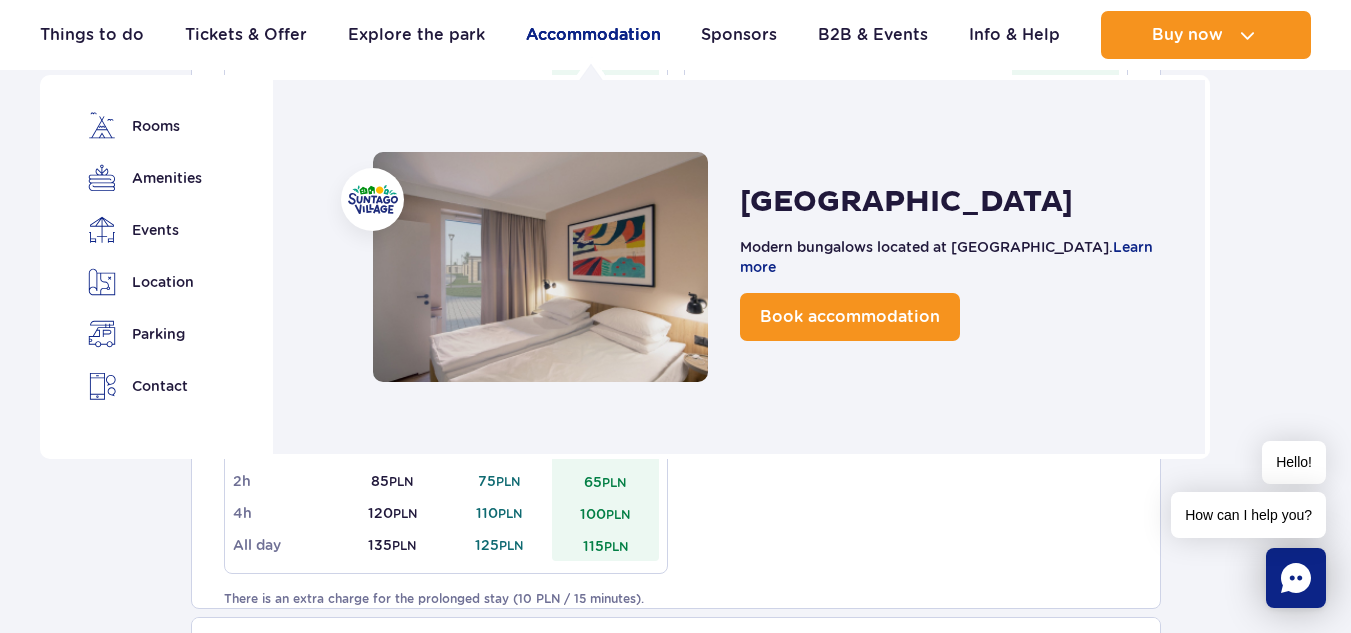 click on "Accommodation" at bounding box center (593, 35) 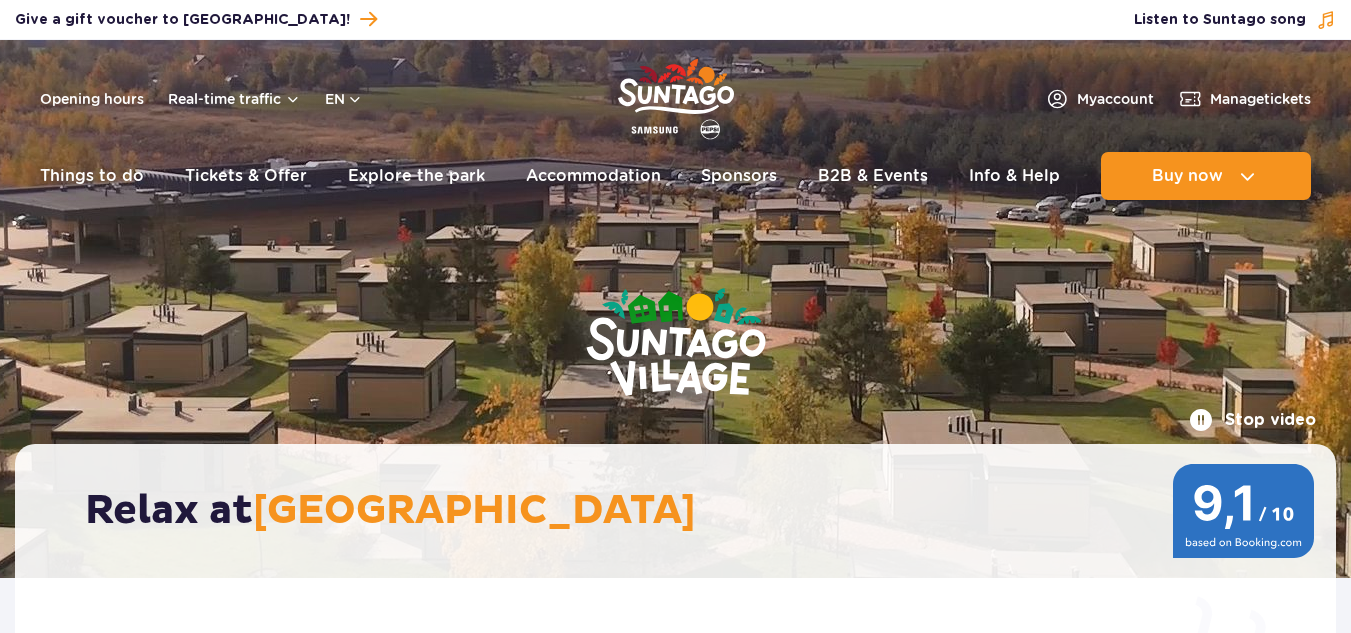 scroll, scrollTop: 0, scrollLeft: 0, axis: both 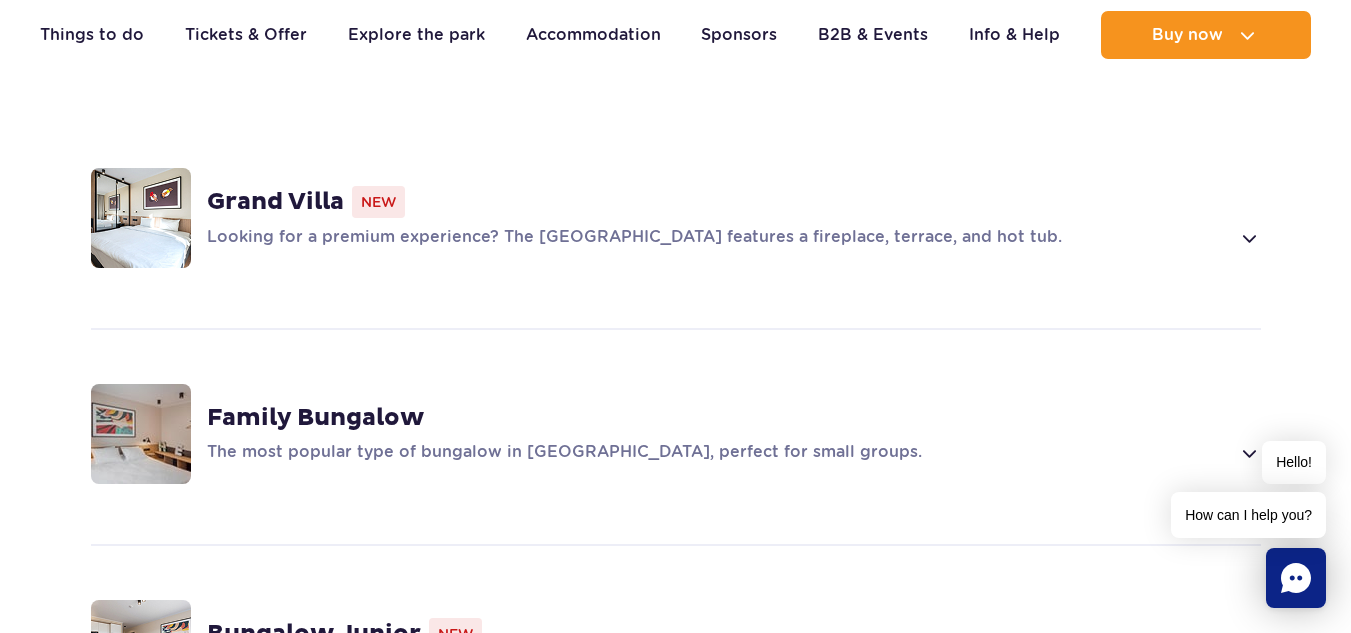 click at bounding box center [1248, 238] 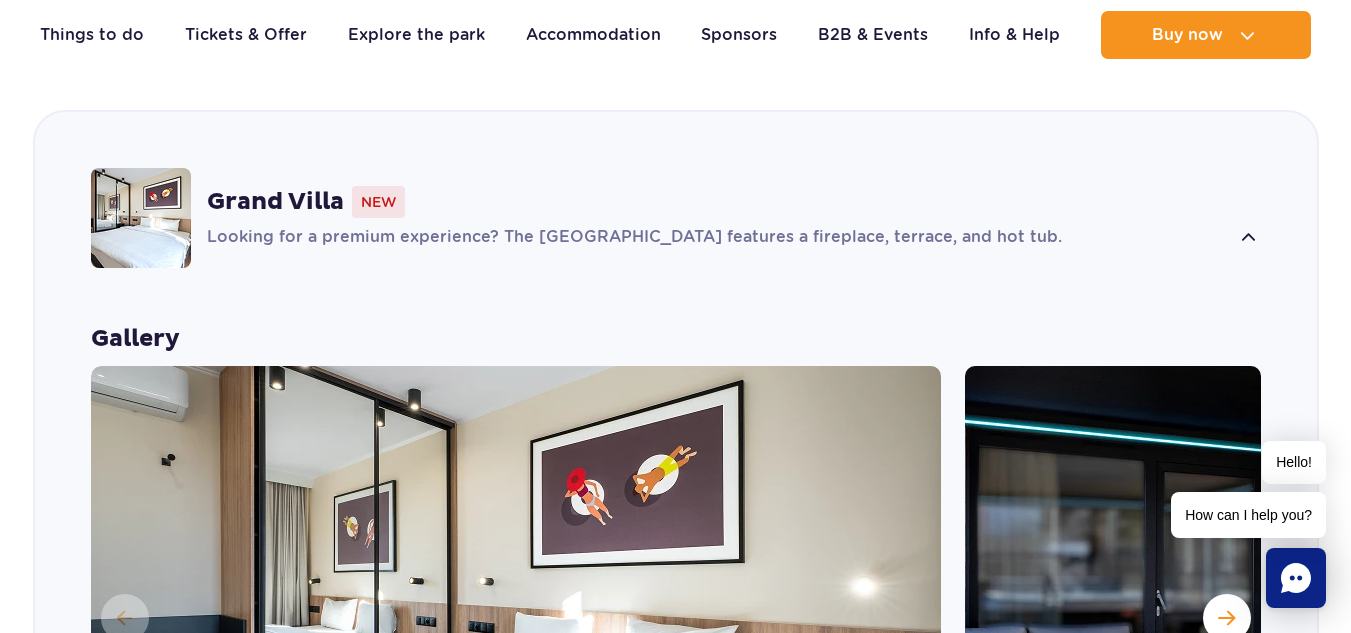 scroll, scrollTop: 1401, scrollLeft: 0, axis: vertical 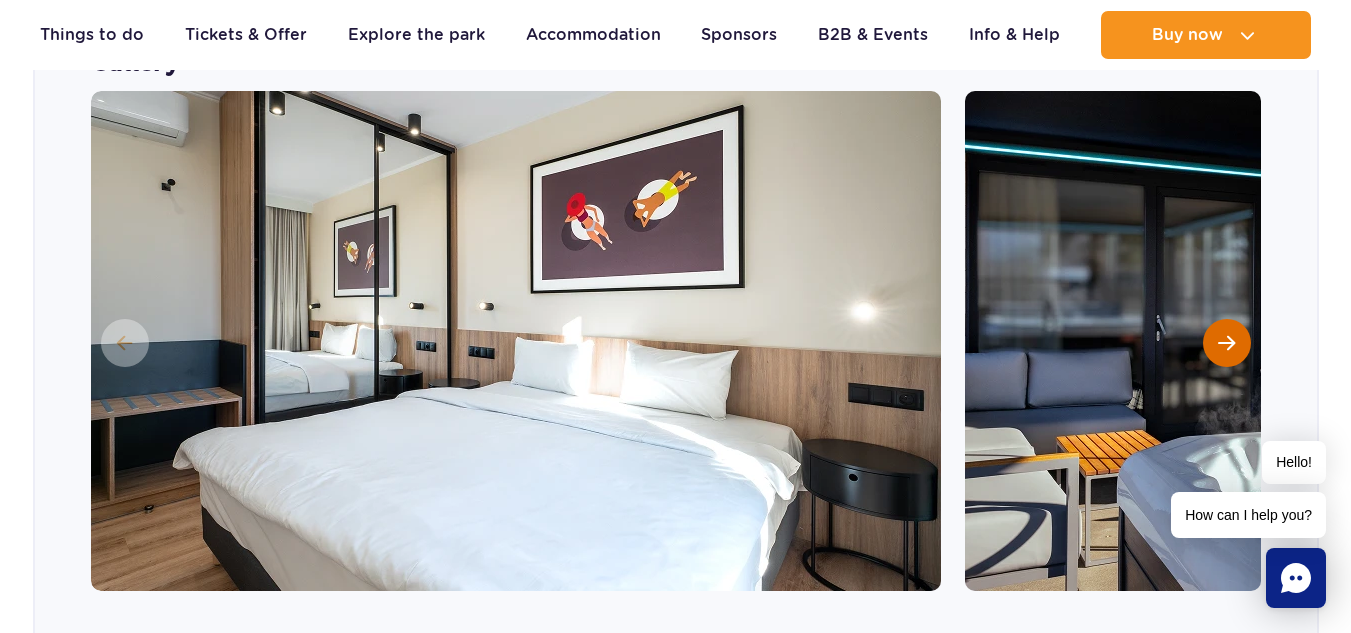 click at bounding box center (1227, 343) 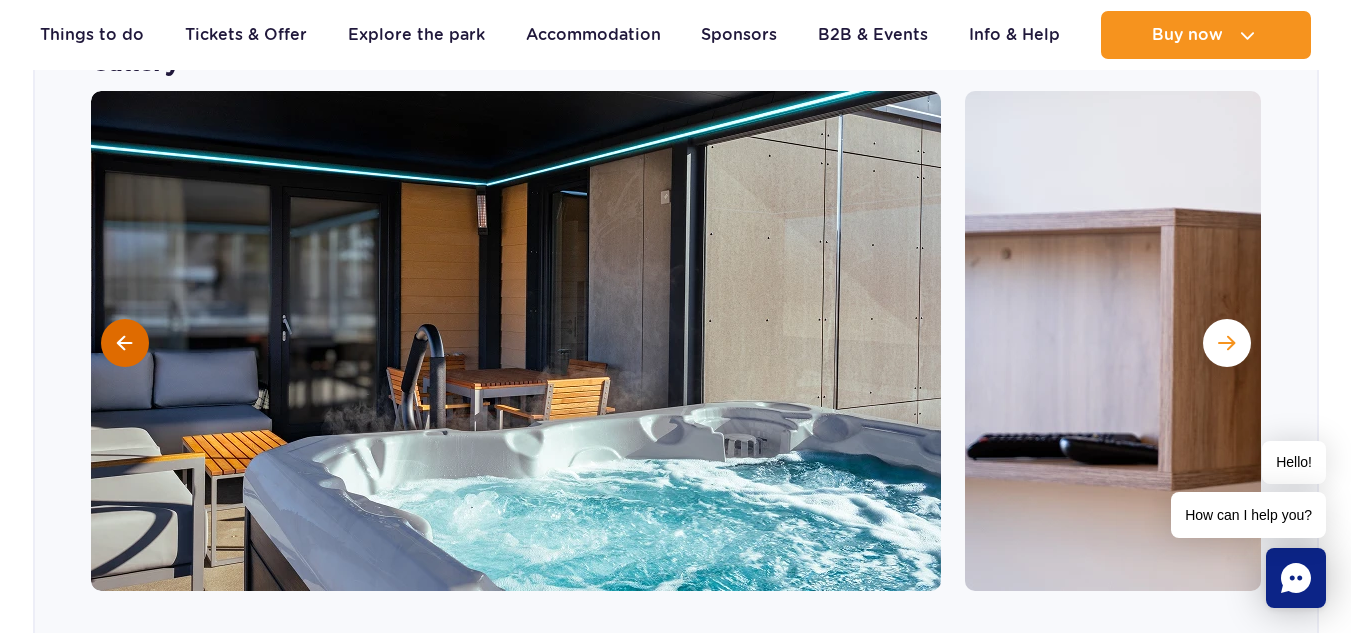 click at bounding box center (125, 343) 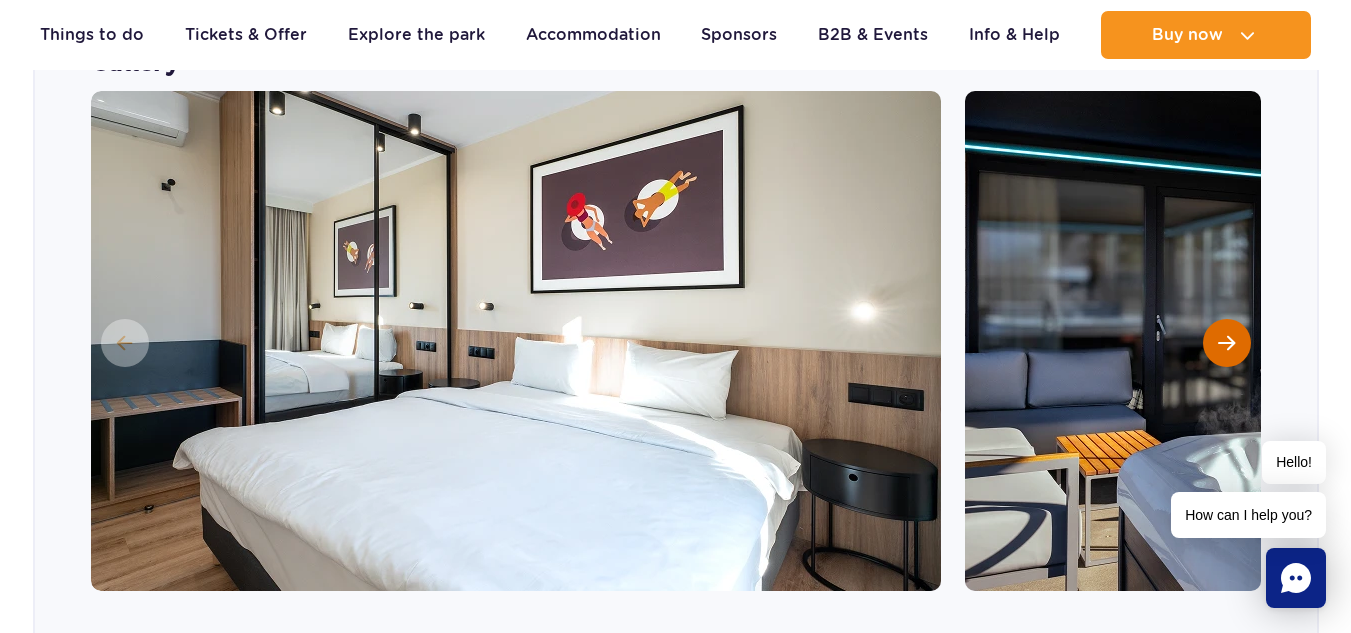 click at bounding box center [1227, 343] 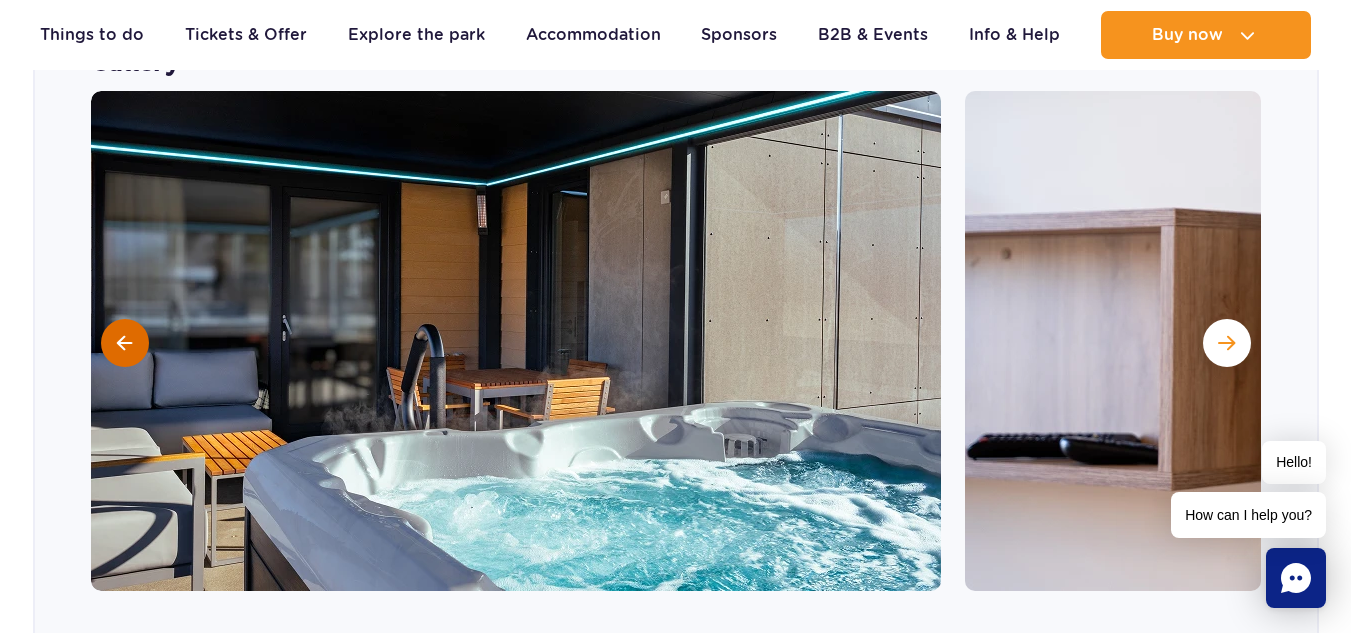 click at bounding box center (124, 343) 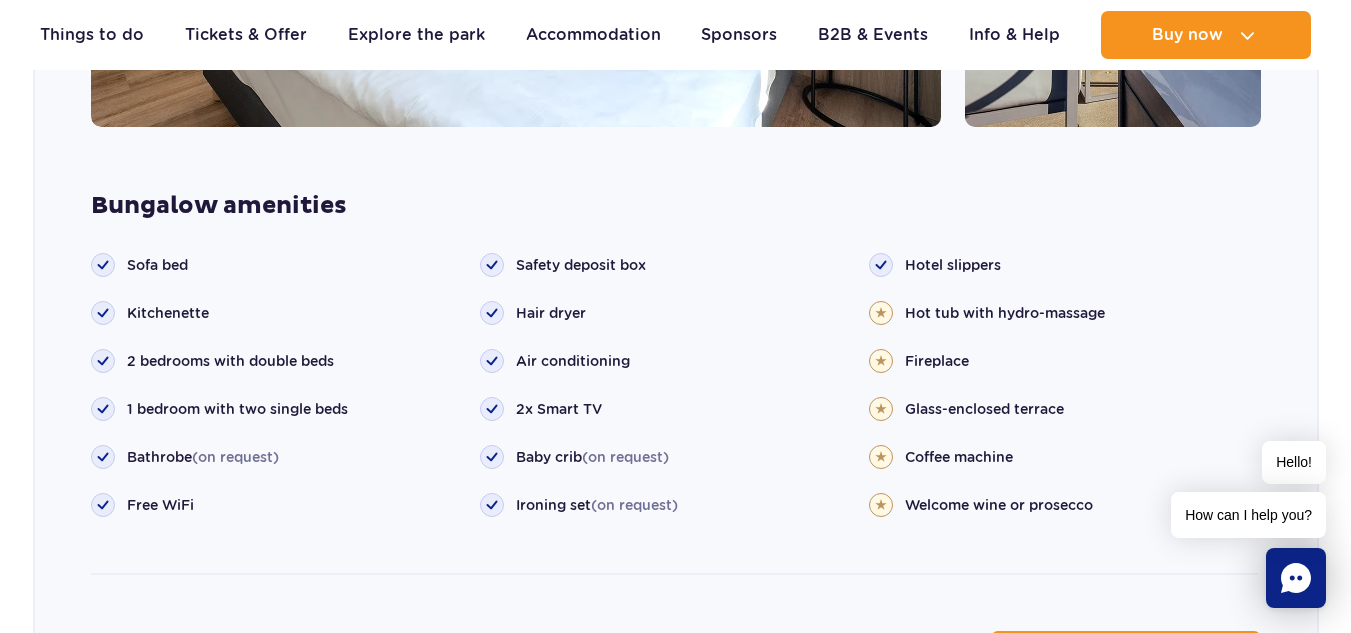 scroll, scrollTop: 2189, scrollLeft: 0, axis: vertical 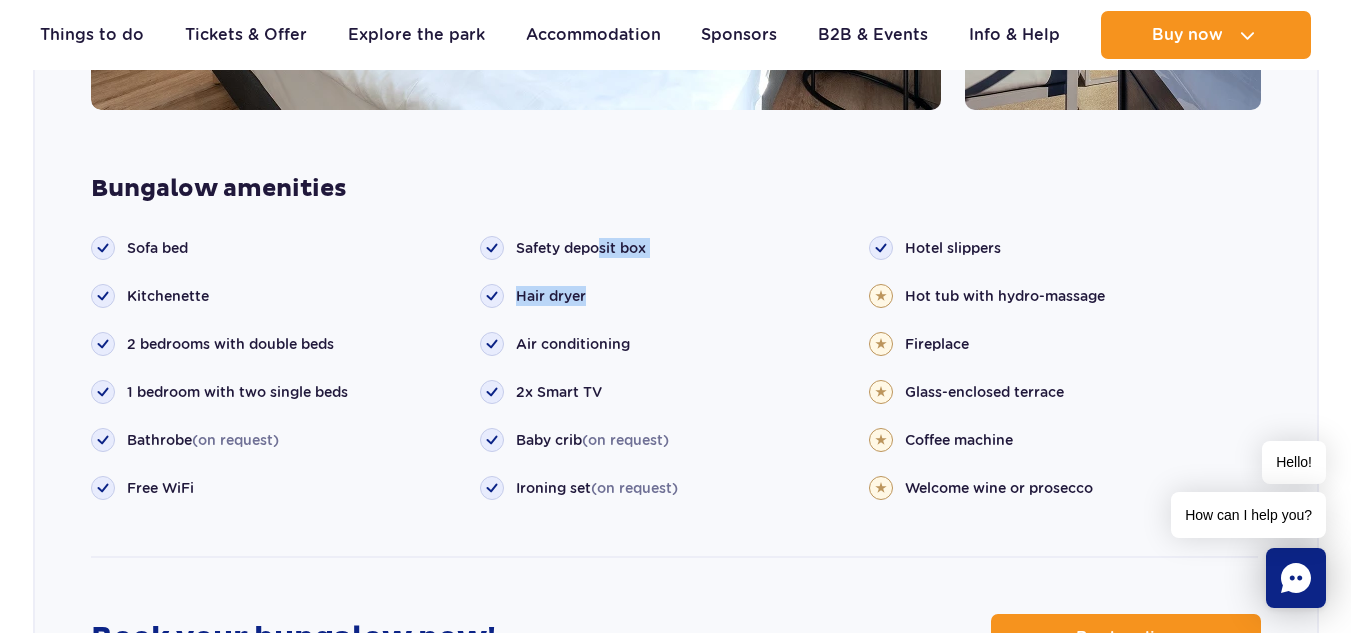 drag, startPoint x: 610, startPoint y: 220, endPoint x: 599, endPoint y: 211, distance: 14.21267 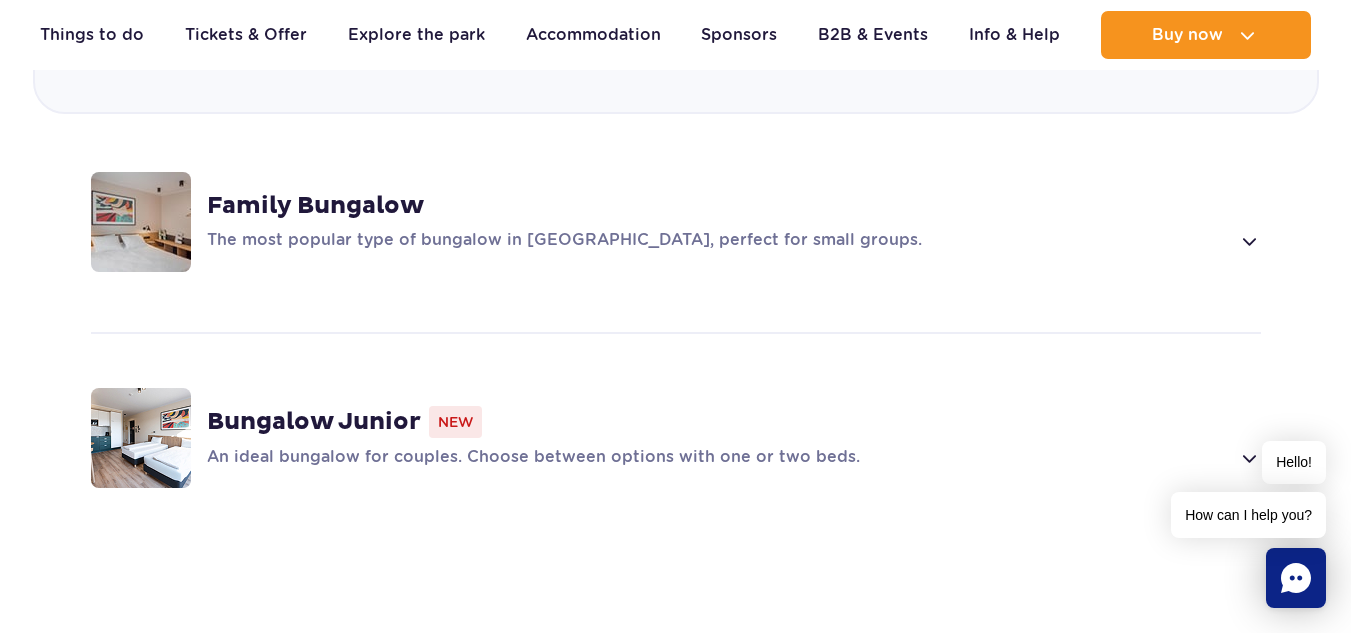 scroll, scrollTop: 2835, scrollLeft: 0, axis: vertical 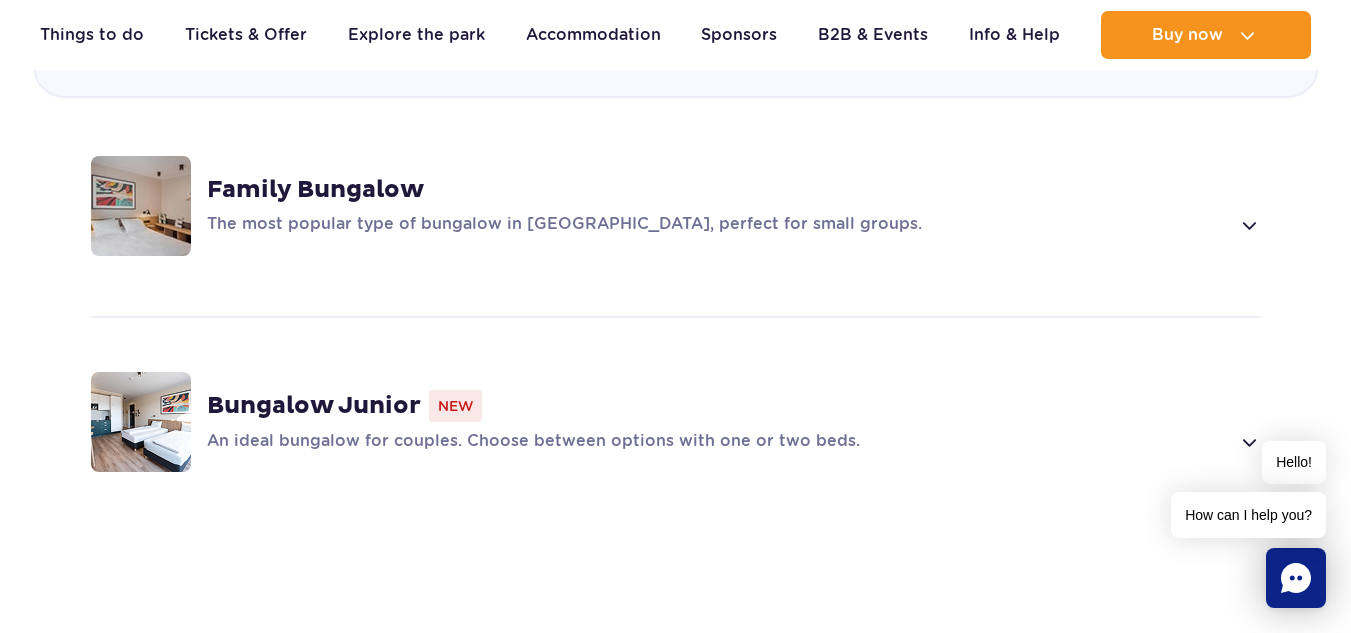 click at bounding box center (1248, 225) 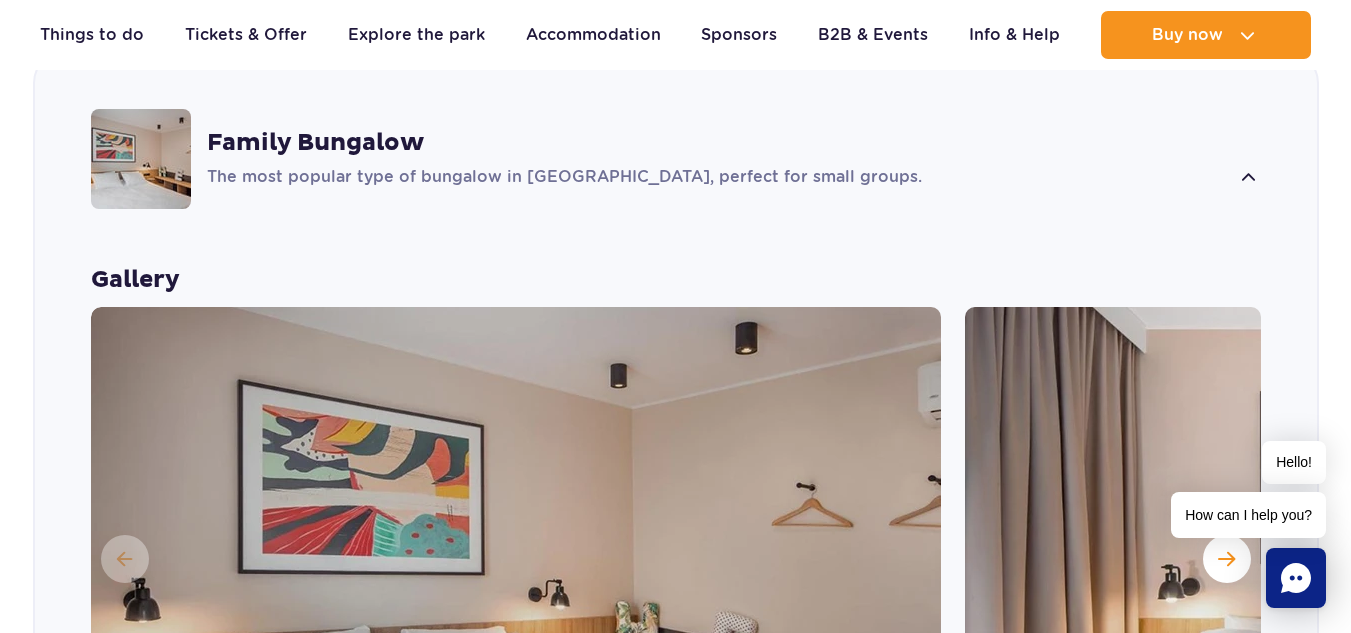 scroll, scrollTop: 1617, scrollLeft: 0, axis: vertical 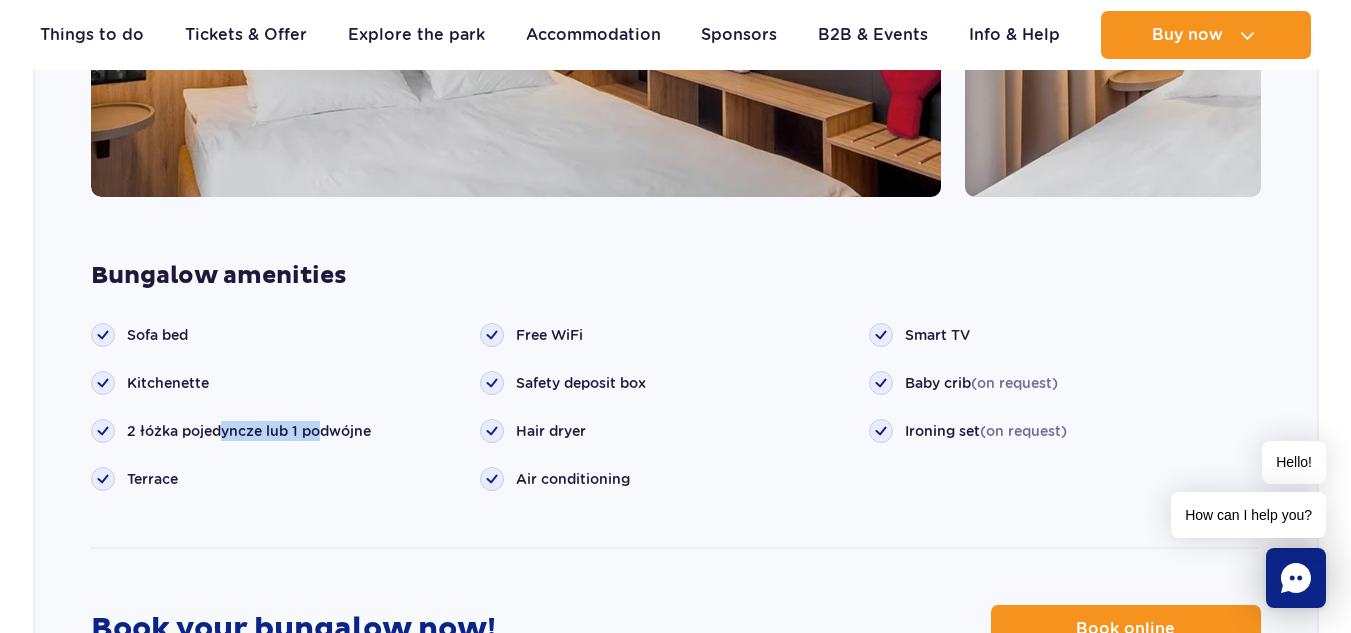 drag, startPoint x: 220, startPoint y: 381, endPoint x: 321, endPoint y: 371, distance: 101.49384 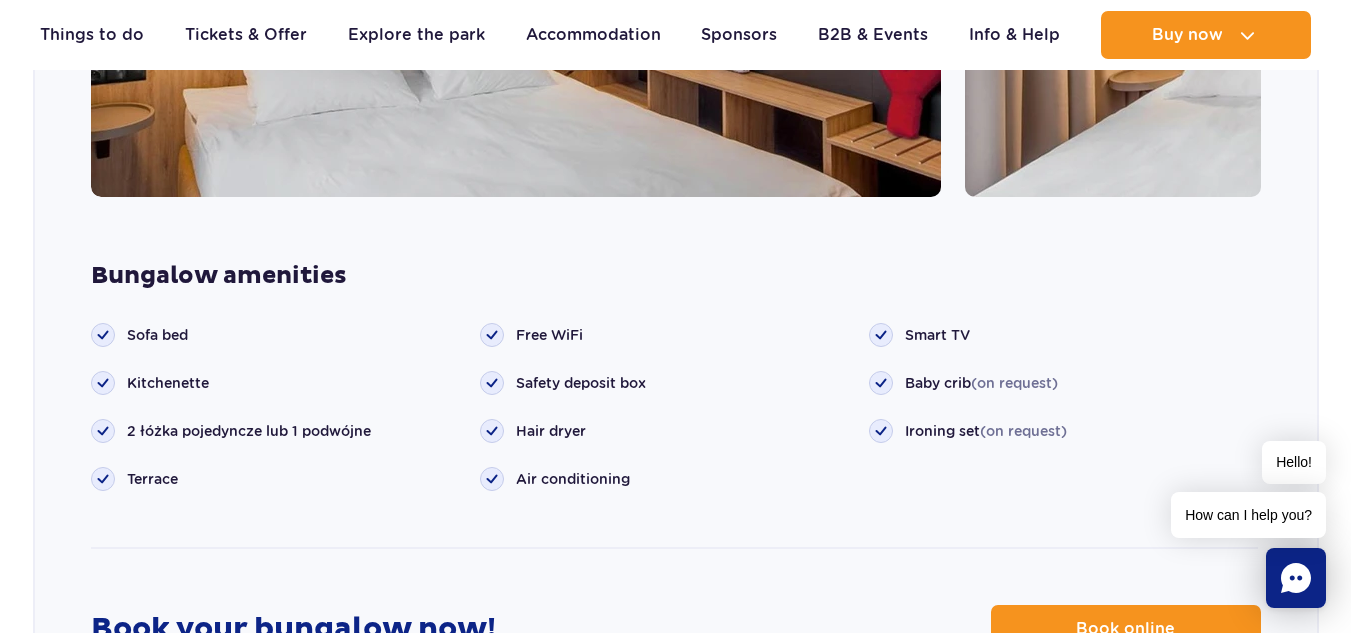 click on "Kitchenette" at bounding box center [285, 383] 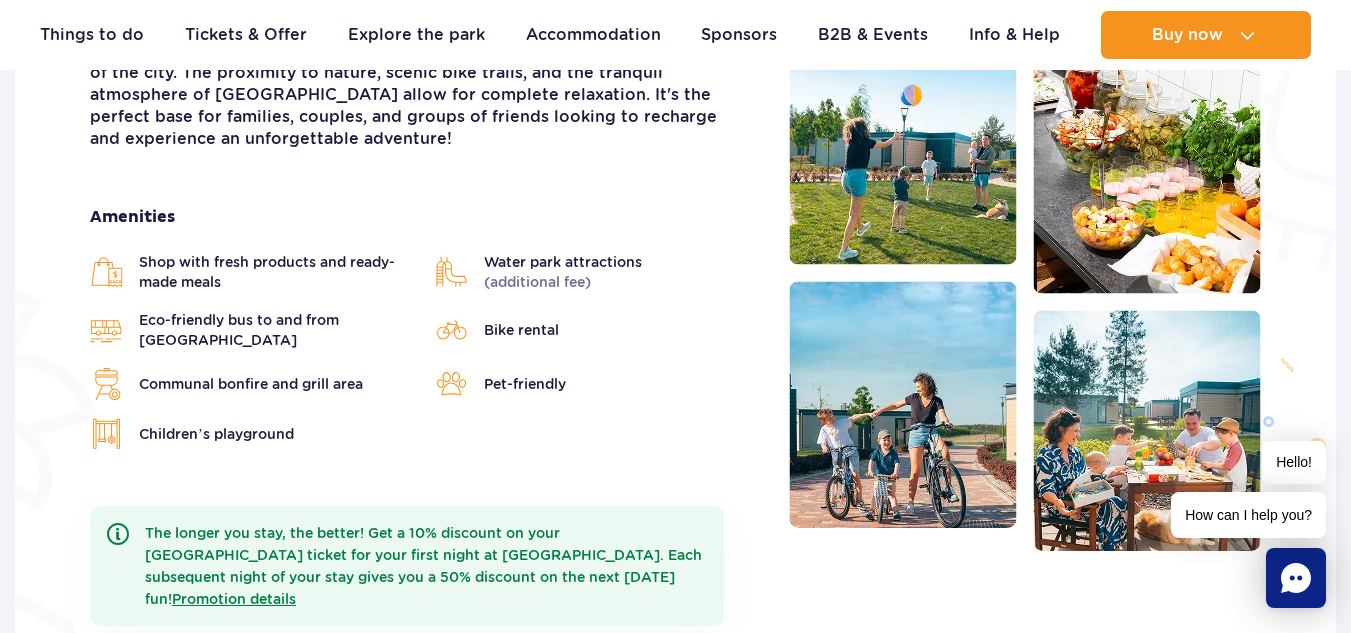 scroll, scrollTop: 0, scrollLeft: 0, axis: both 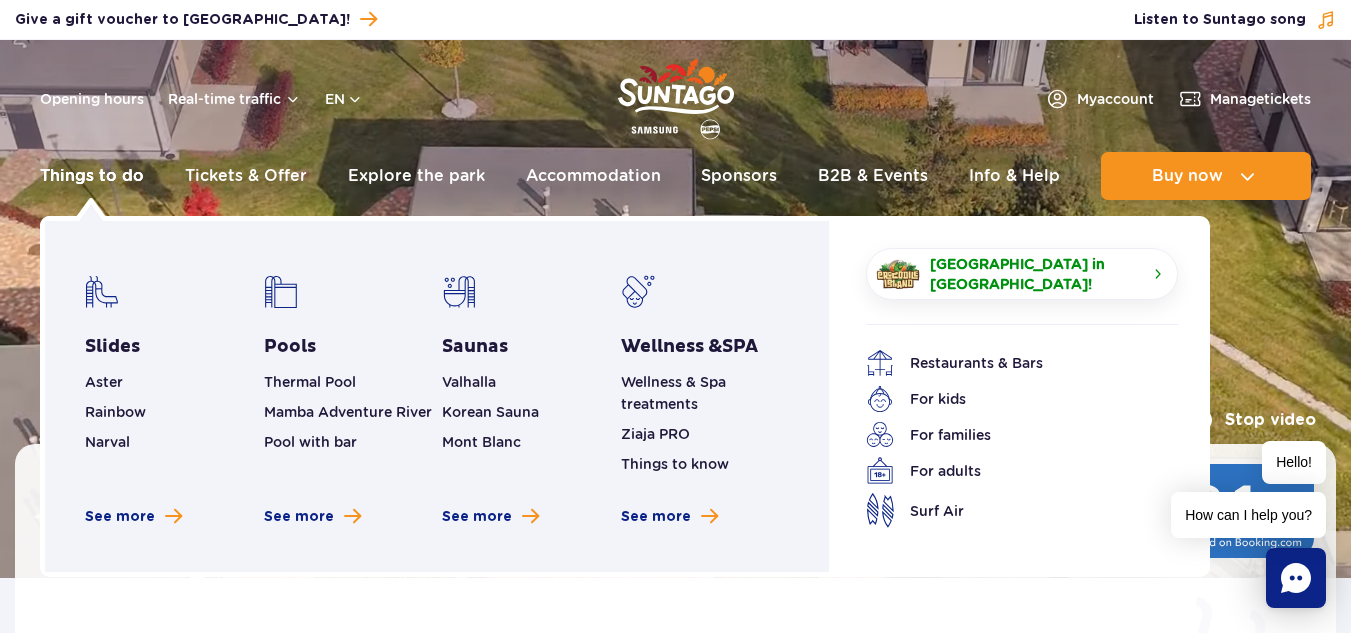 click on "Things to do" at bounding box center [92, 176] 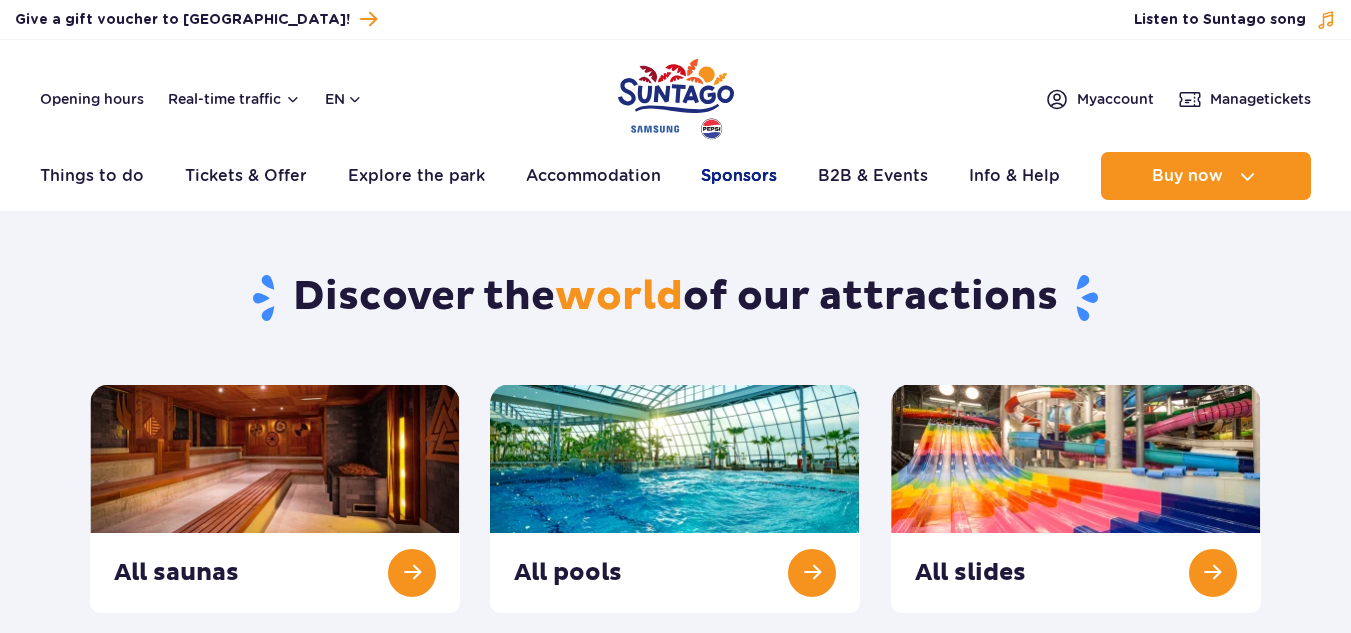 scroll, scrollTop: 0, scrollLeft: 0, axis: both 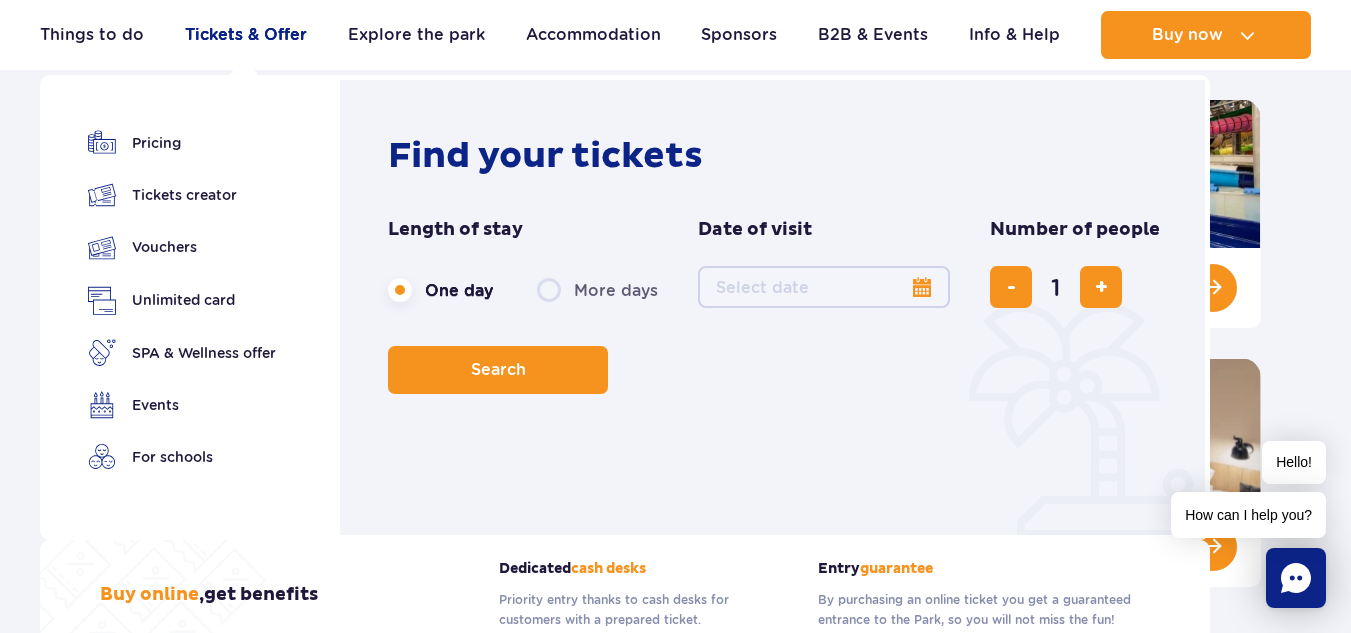 click on "Tickets & Offer" at bounding box center [246, 35] 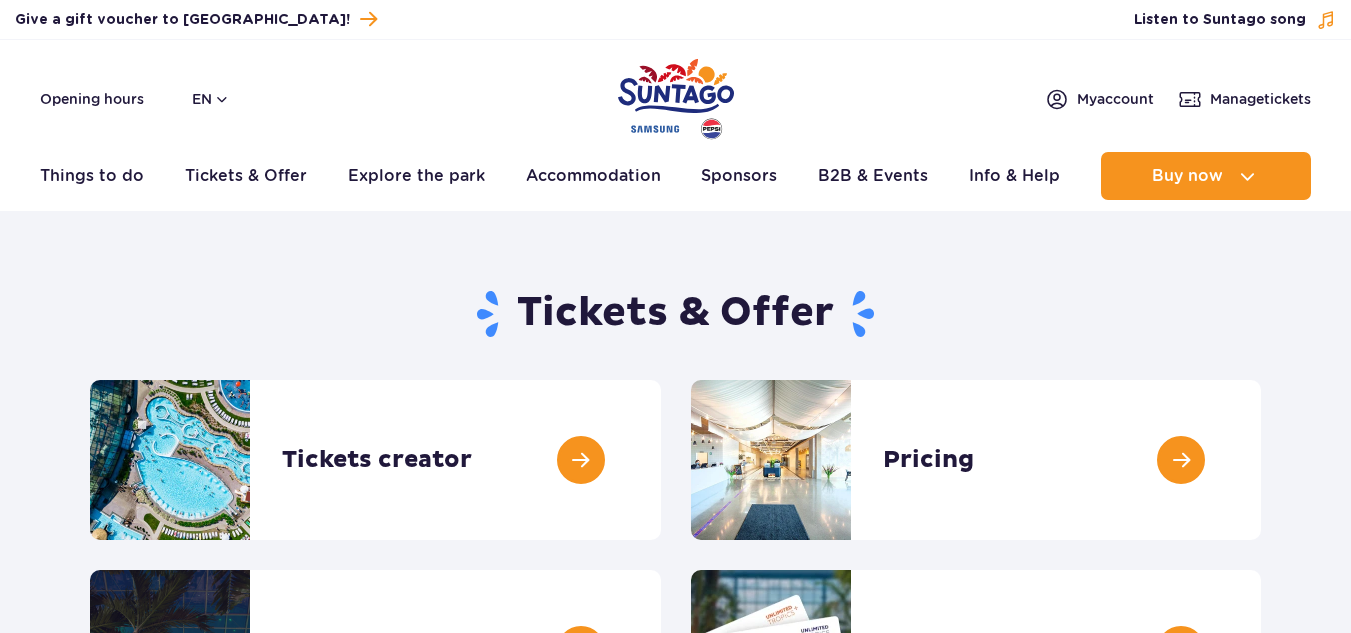 scroll, scrollTop: 0, scrollLeft: 0, axis: both 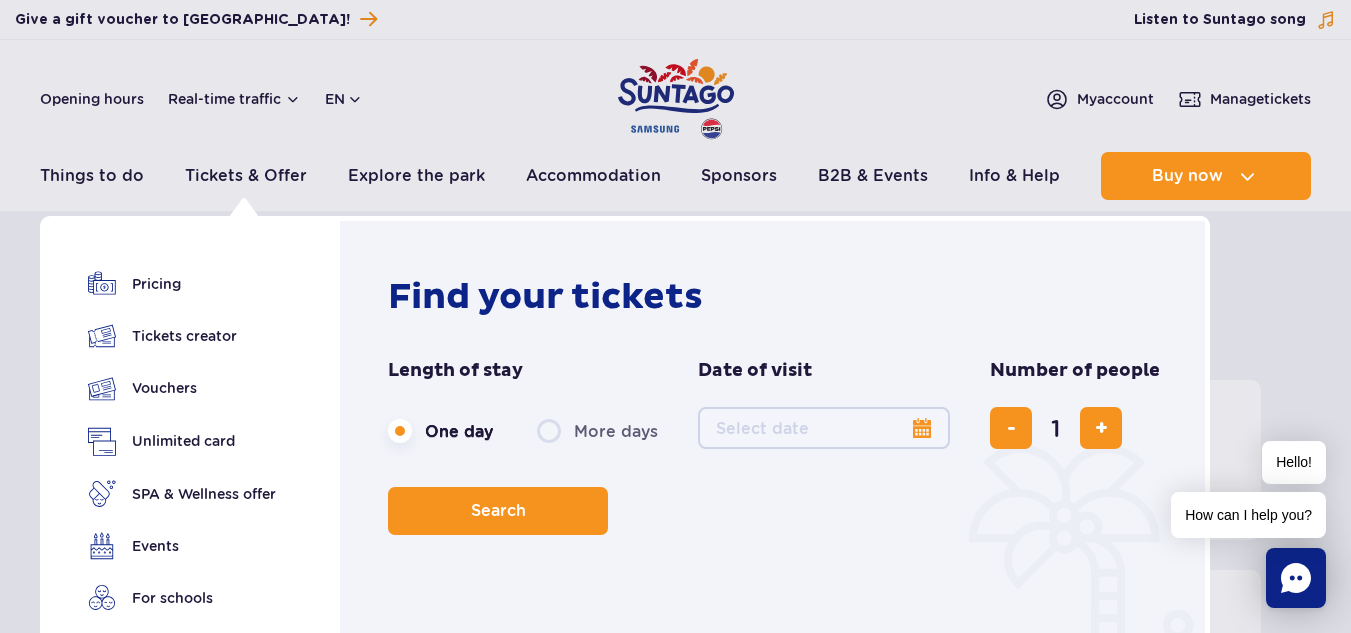 click on "More days" at bounding box center [597, 431] 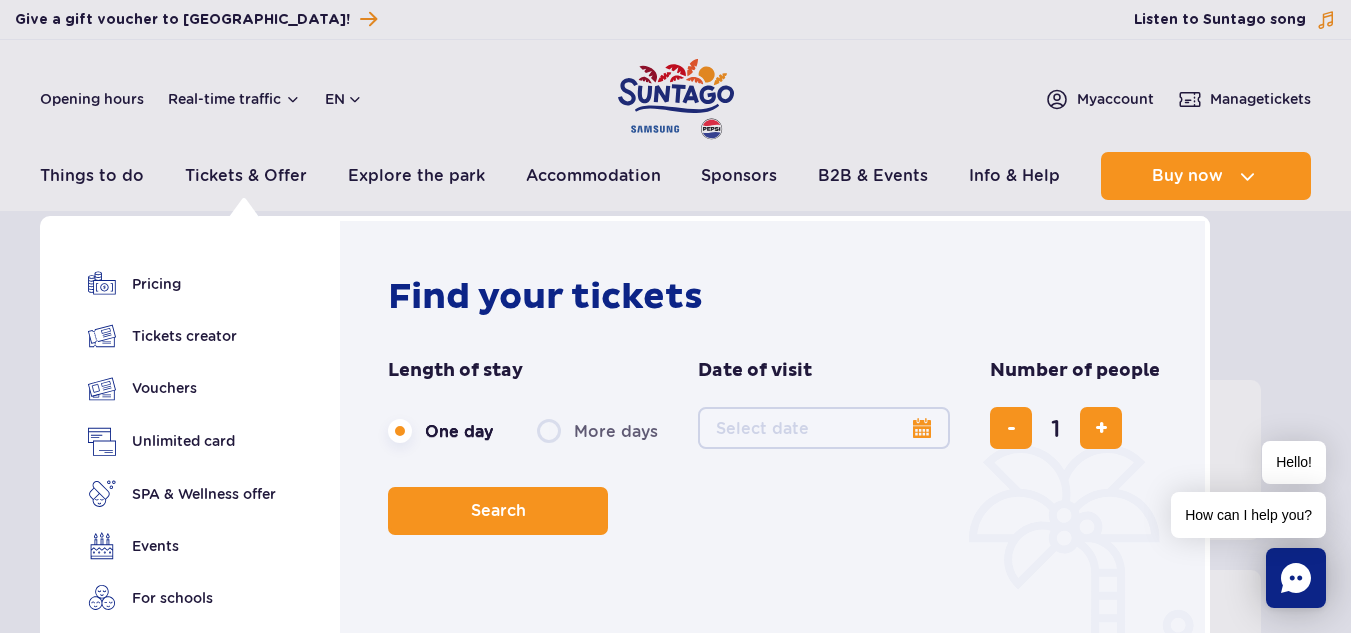 click on "More days" at bounding box center [548, 450] 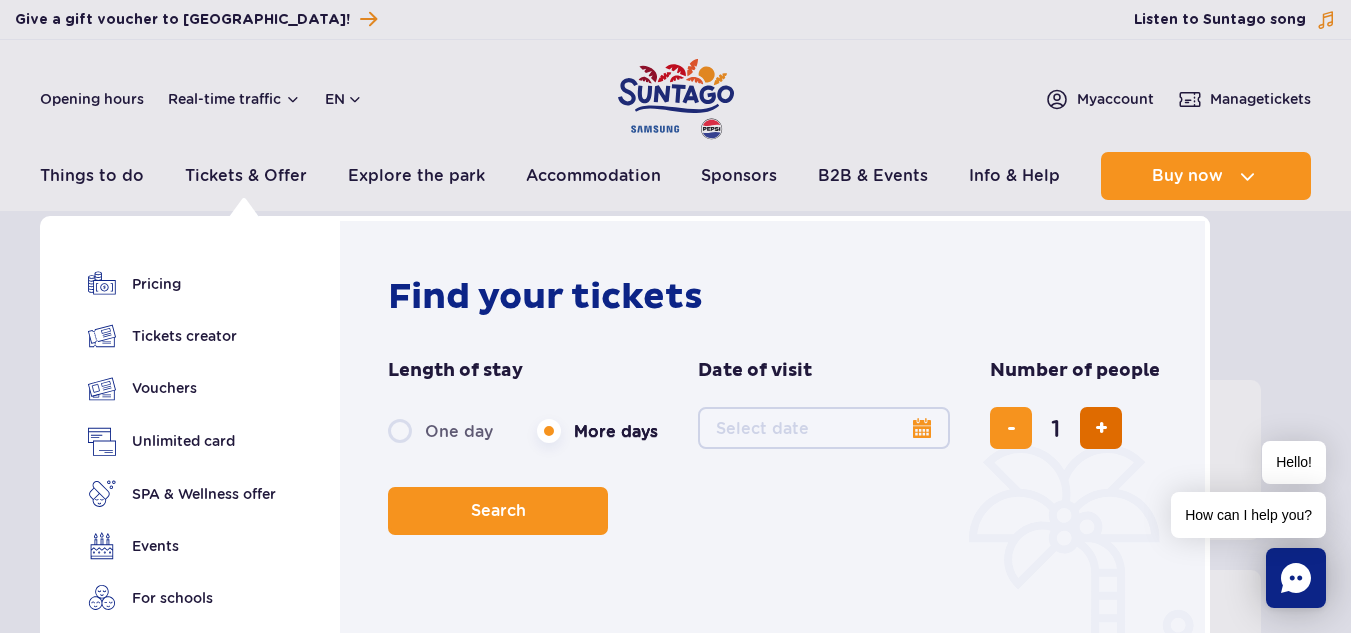 click at bounding box center [1101, 428] 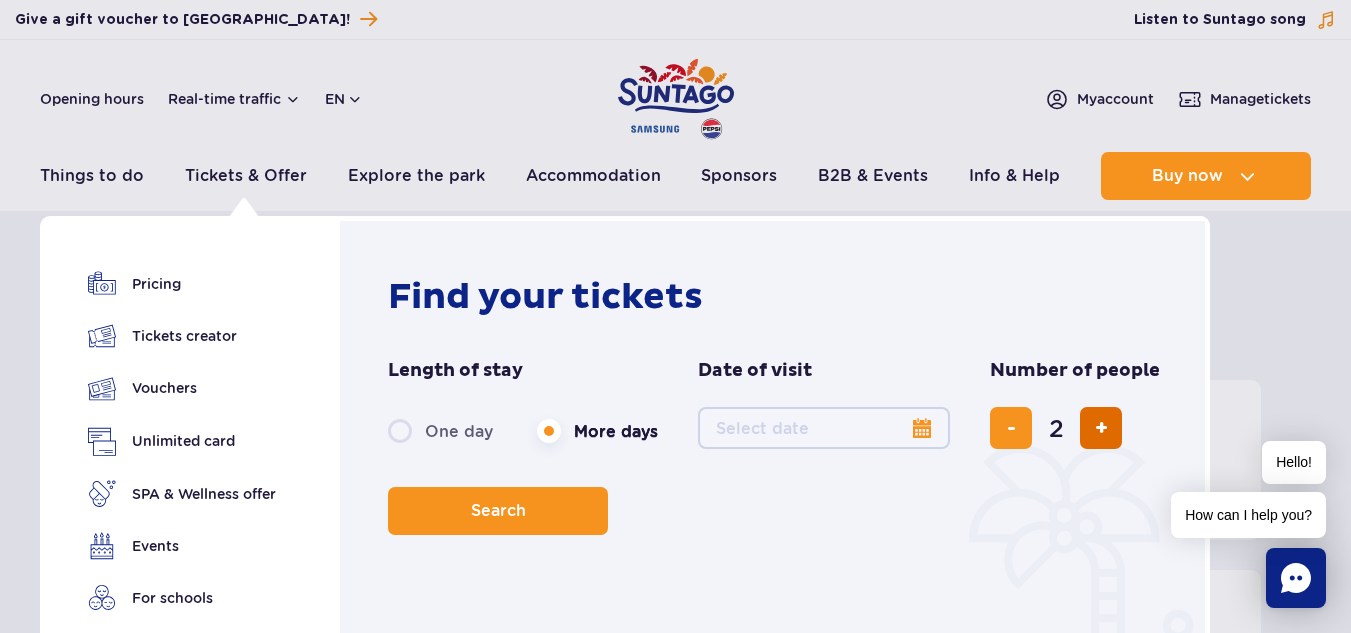 click at bounding box center (1101, 428) 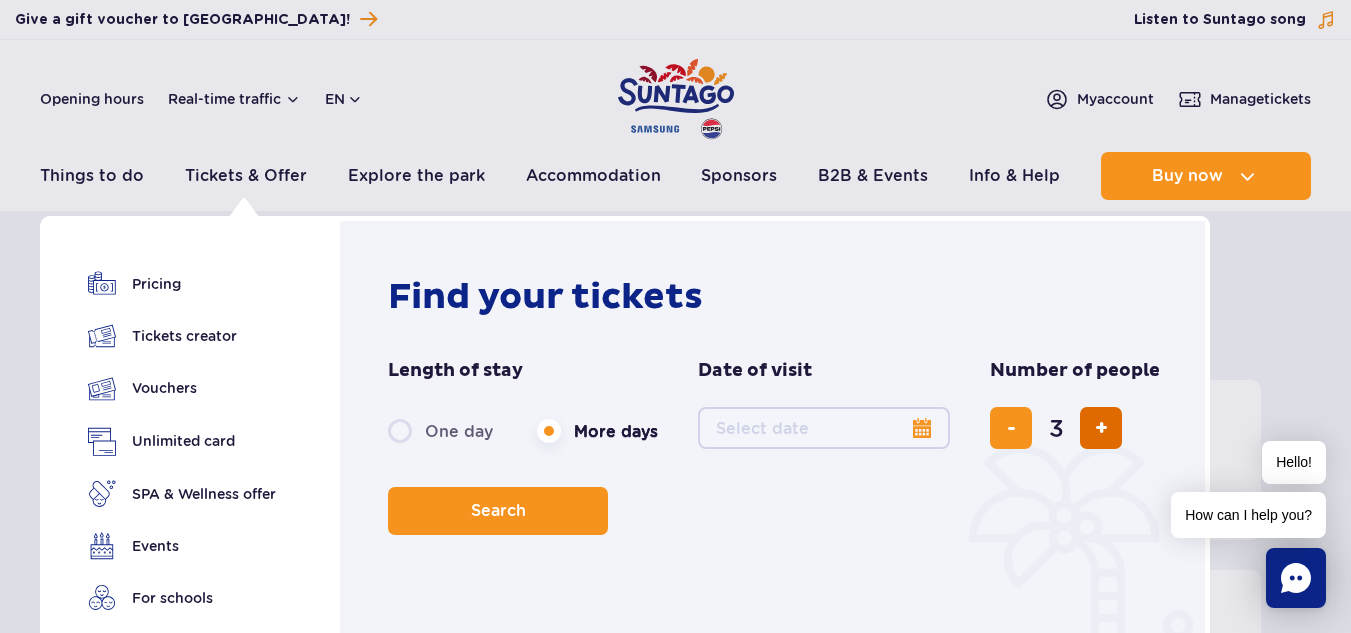 click at bounding box center (1101, 428) 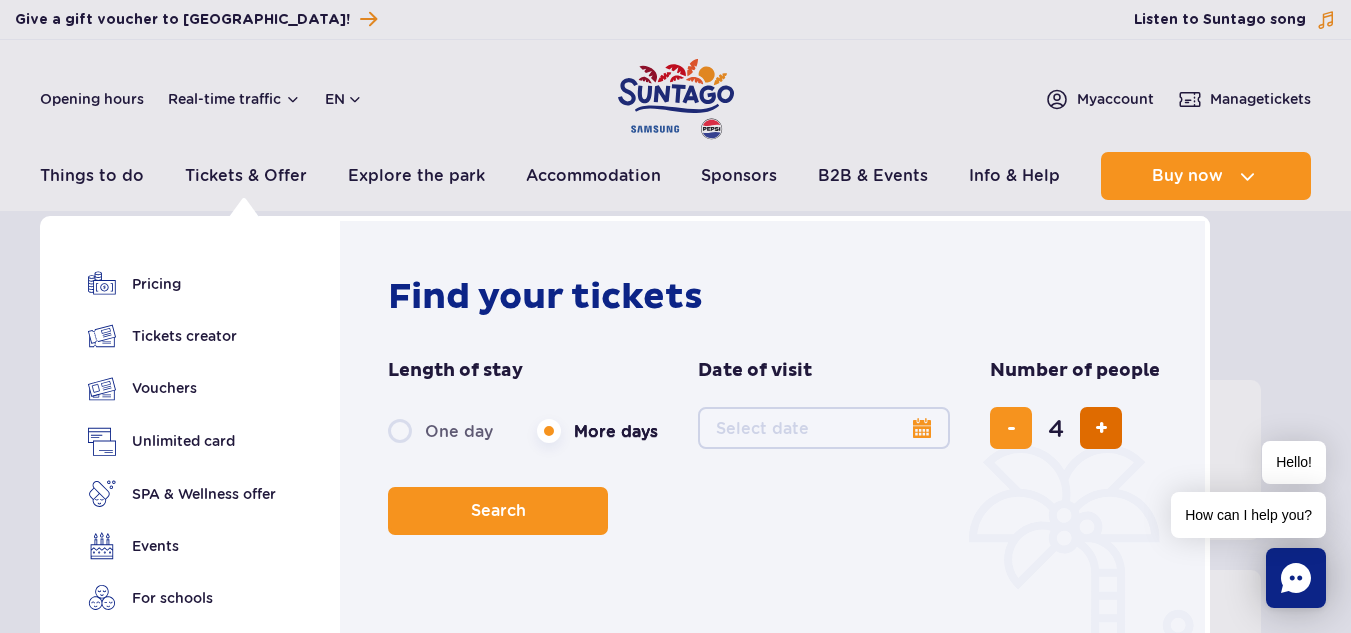 click at bounding box center [1101, 428] 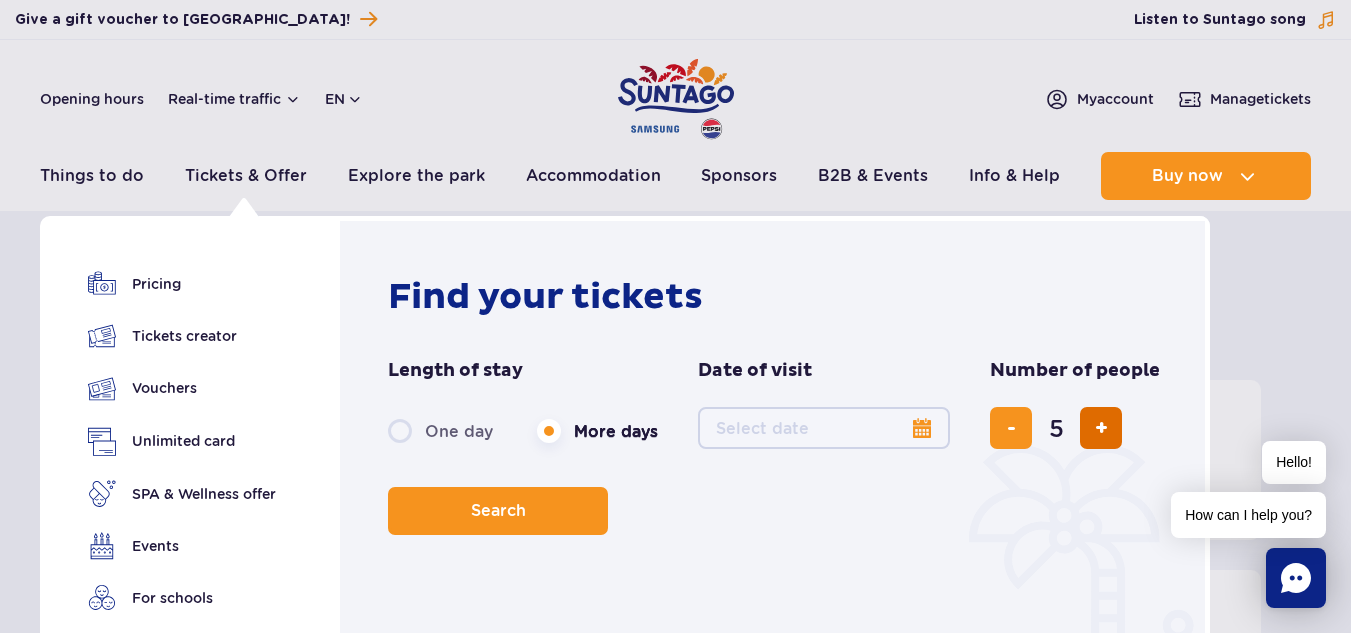 click at bounding box center (1101, 428) 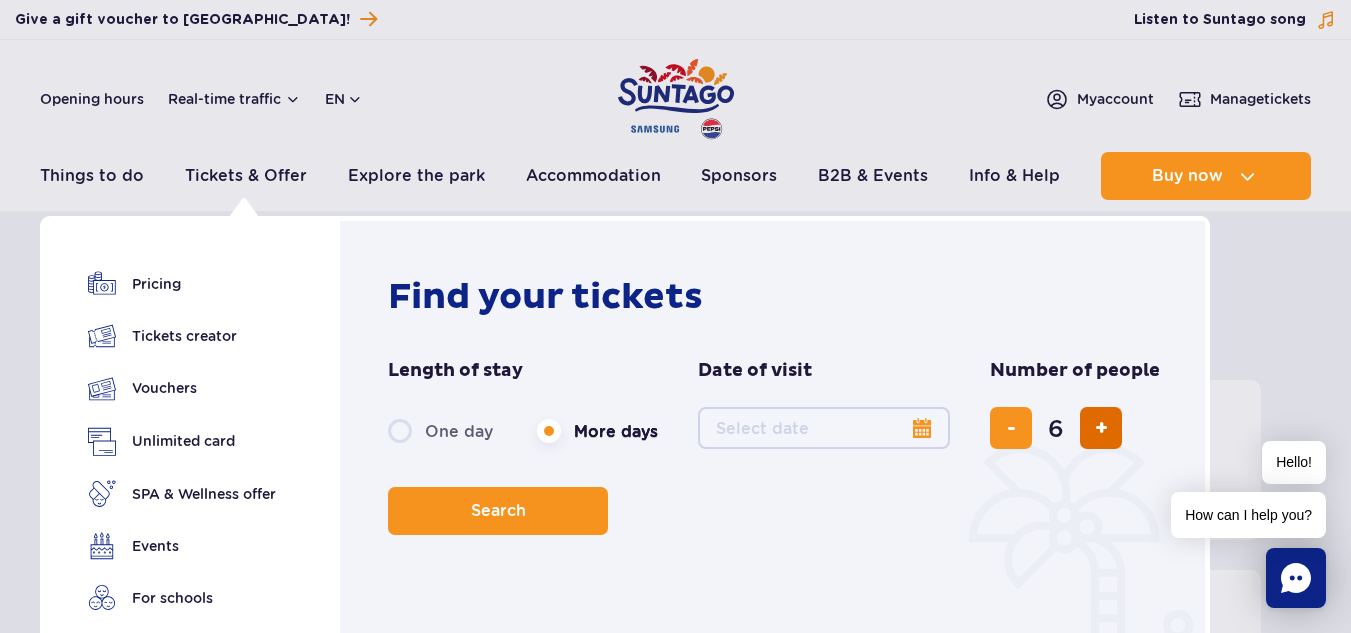 click at bounding box center (1101, 428) 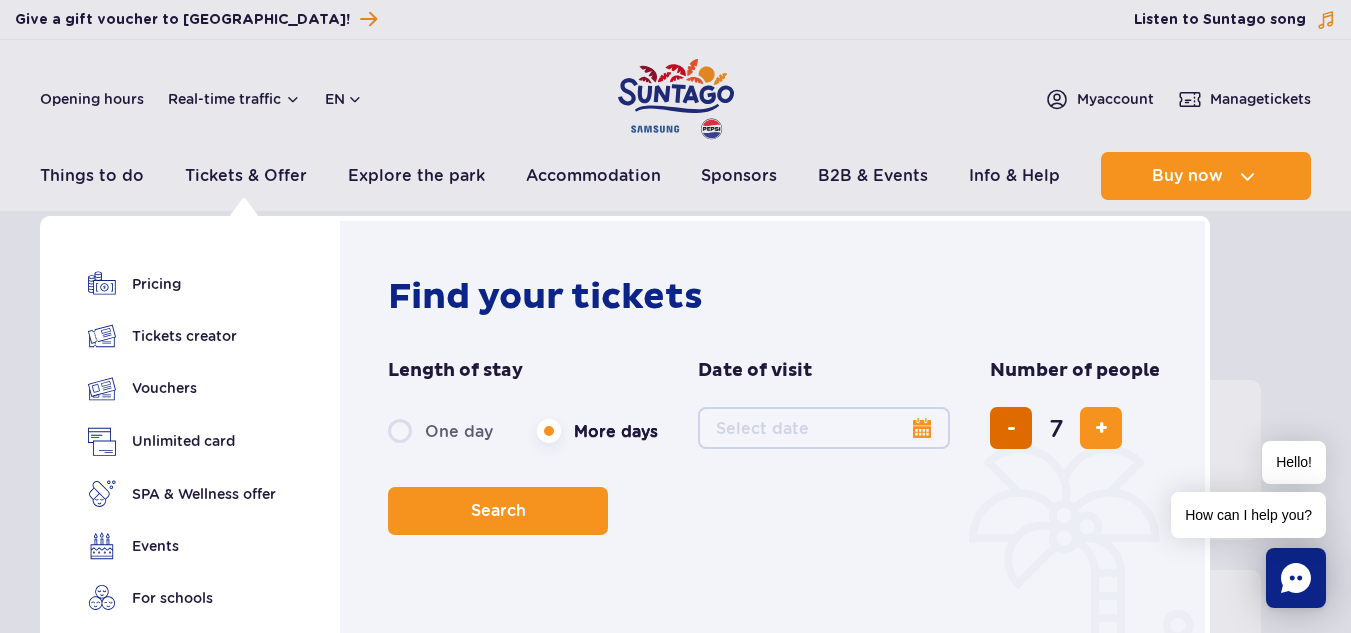 click at bounding box center (1011, 428) 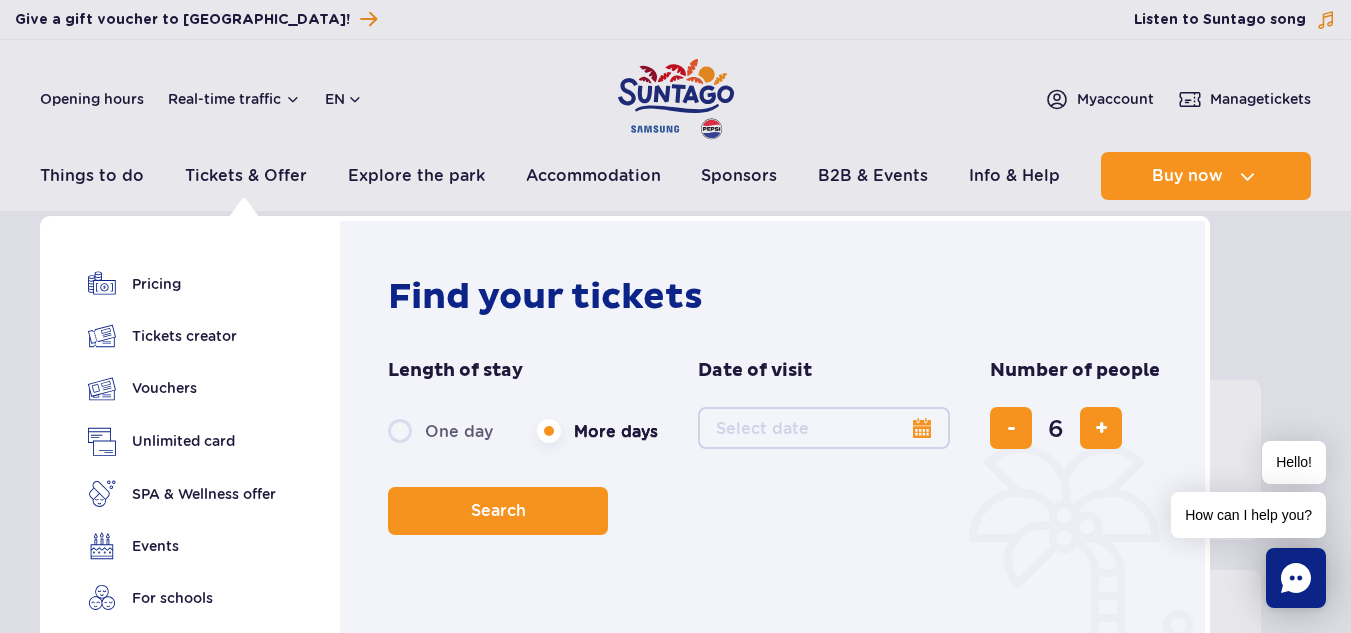 click on "Date from" at bounding box center (824, 428) 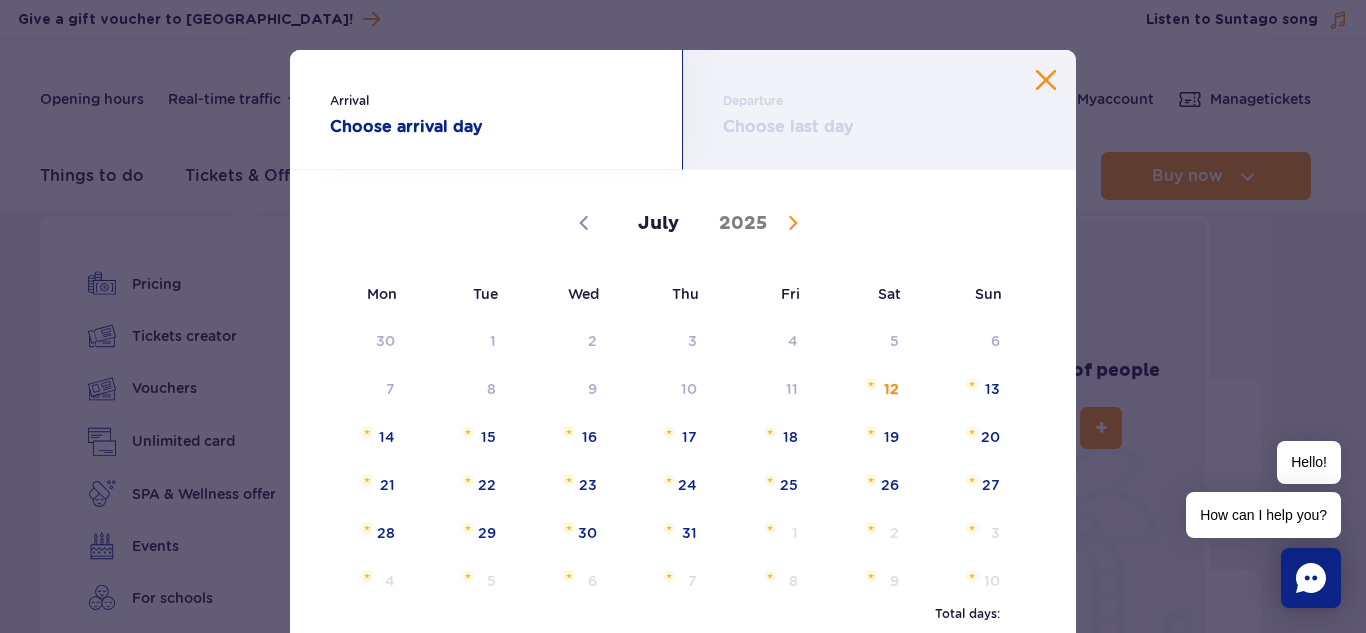 click 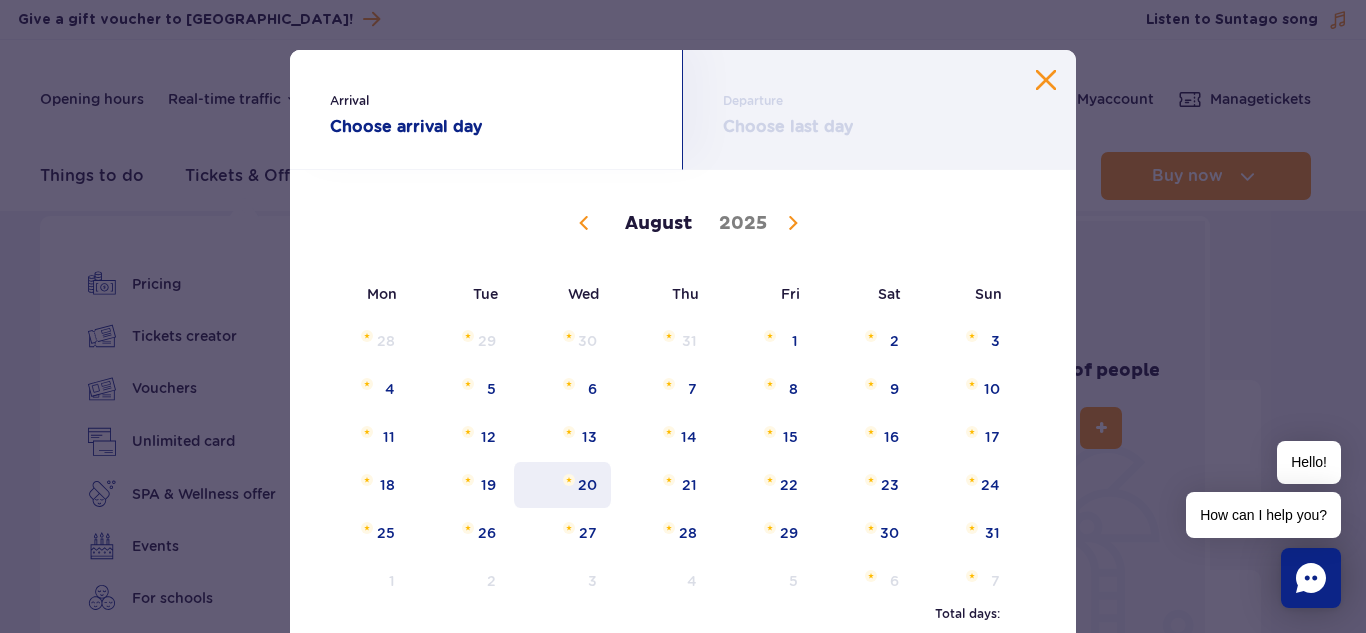 click on "20" at bounding box center [562, 485] 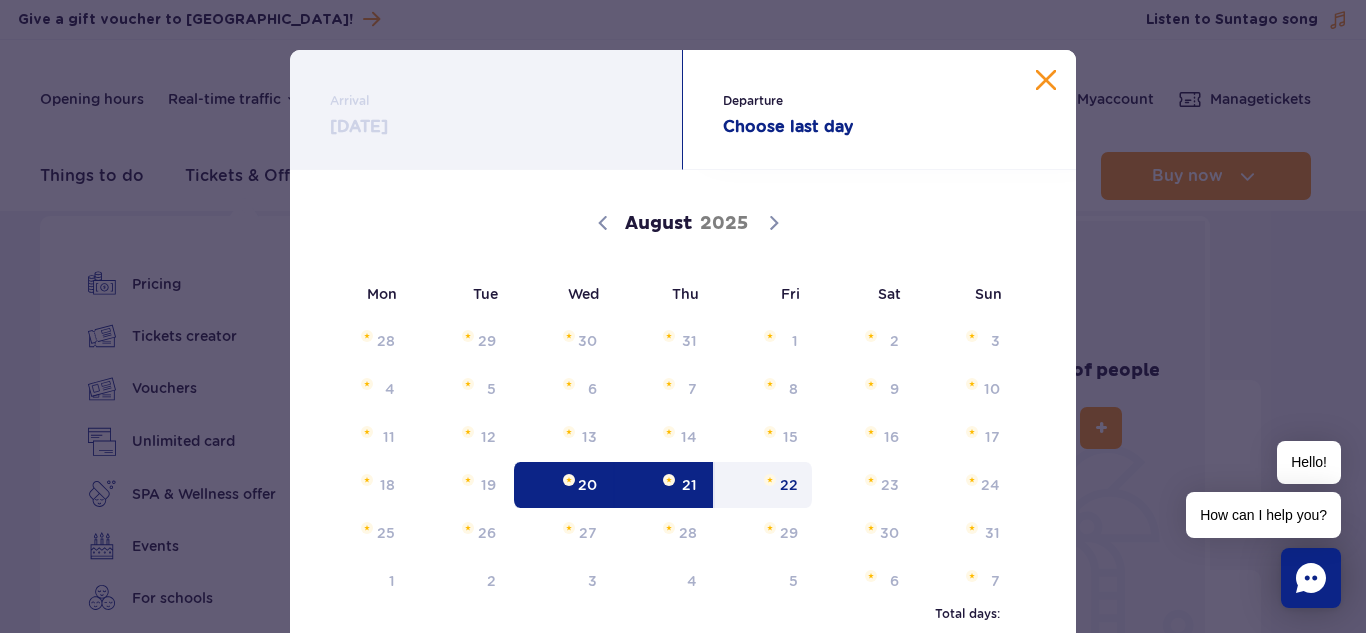 click on "22" at bounding box center [763, 485] 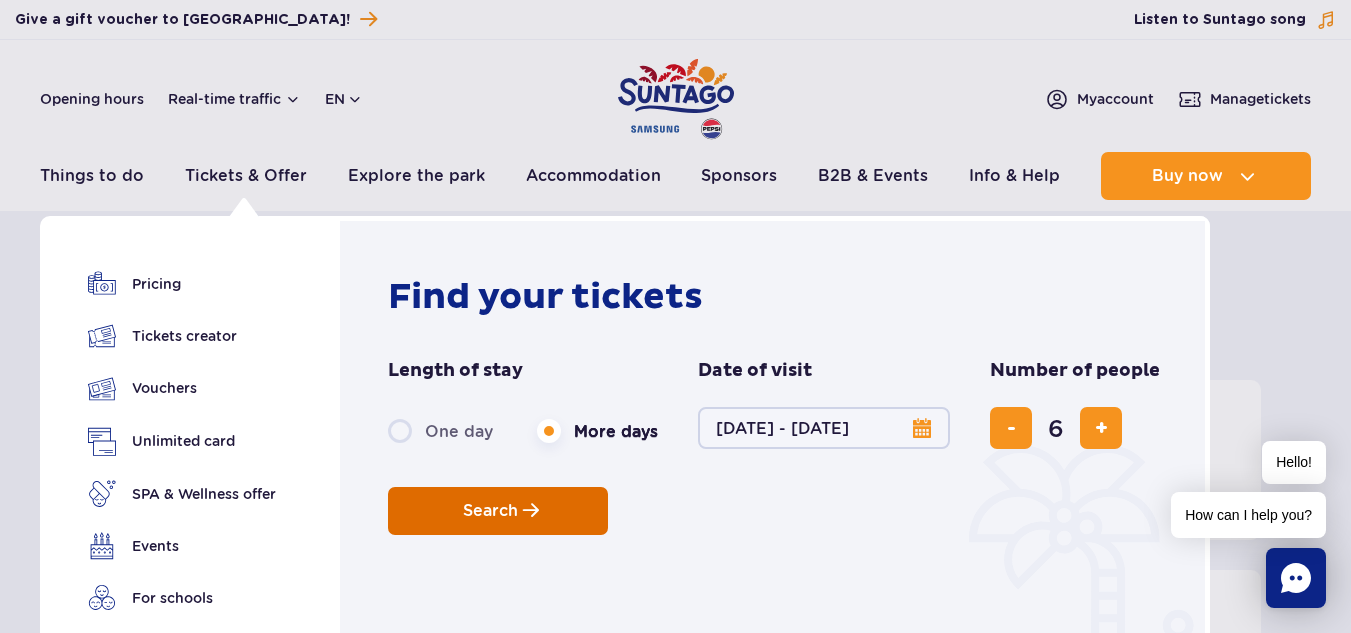 click on "Search" at bounding box center (498, 511) 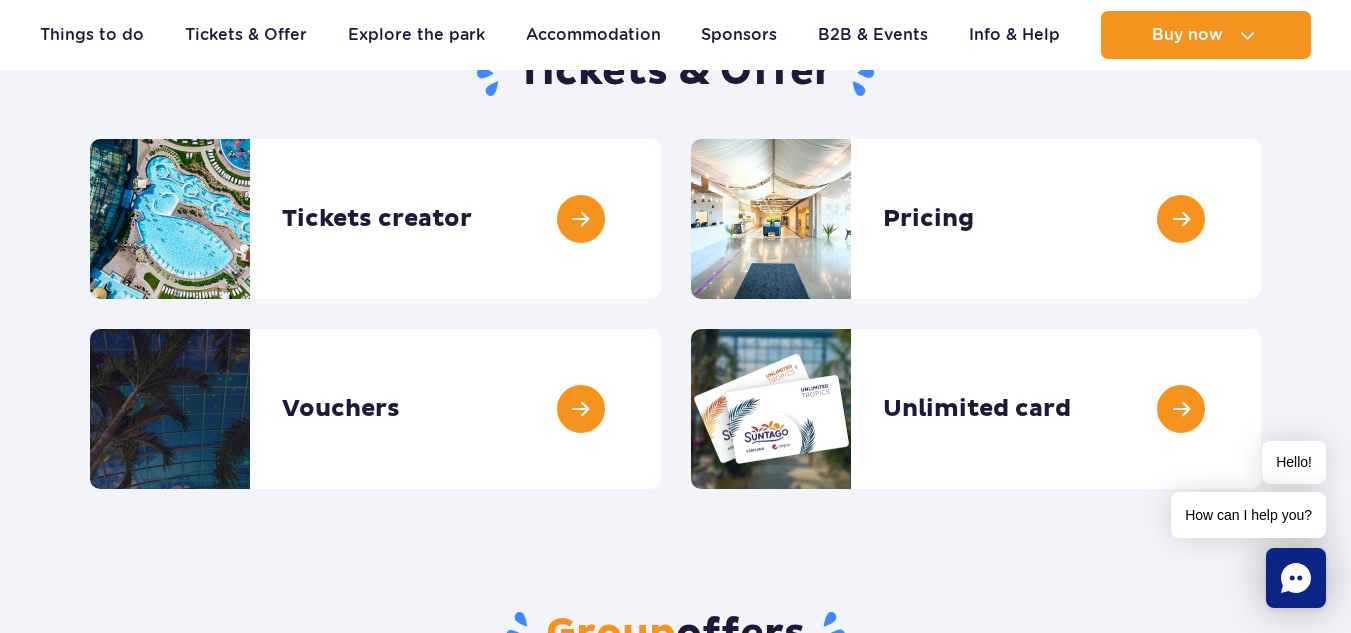 scroll, scrollTop: 247, scrollLeft: 0, axis: vertical 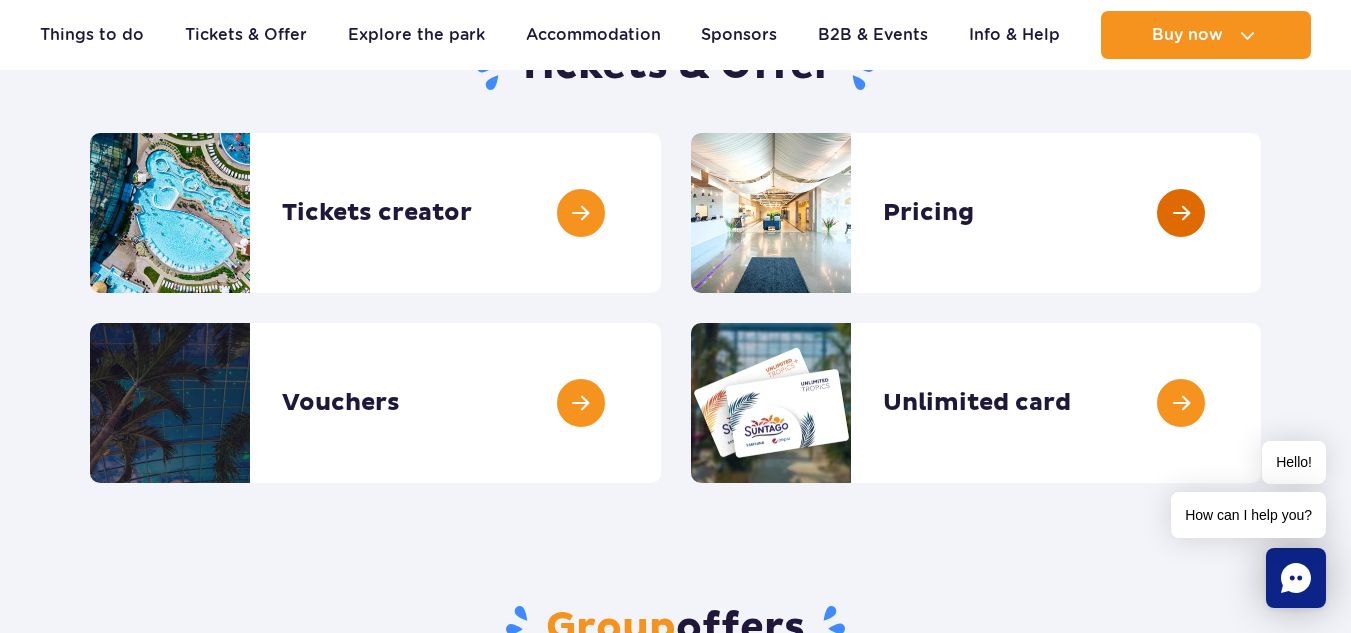 click at bounding box center (1261, 213) 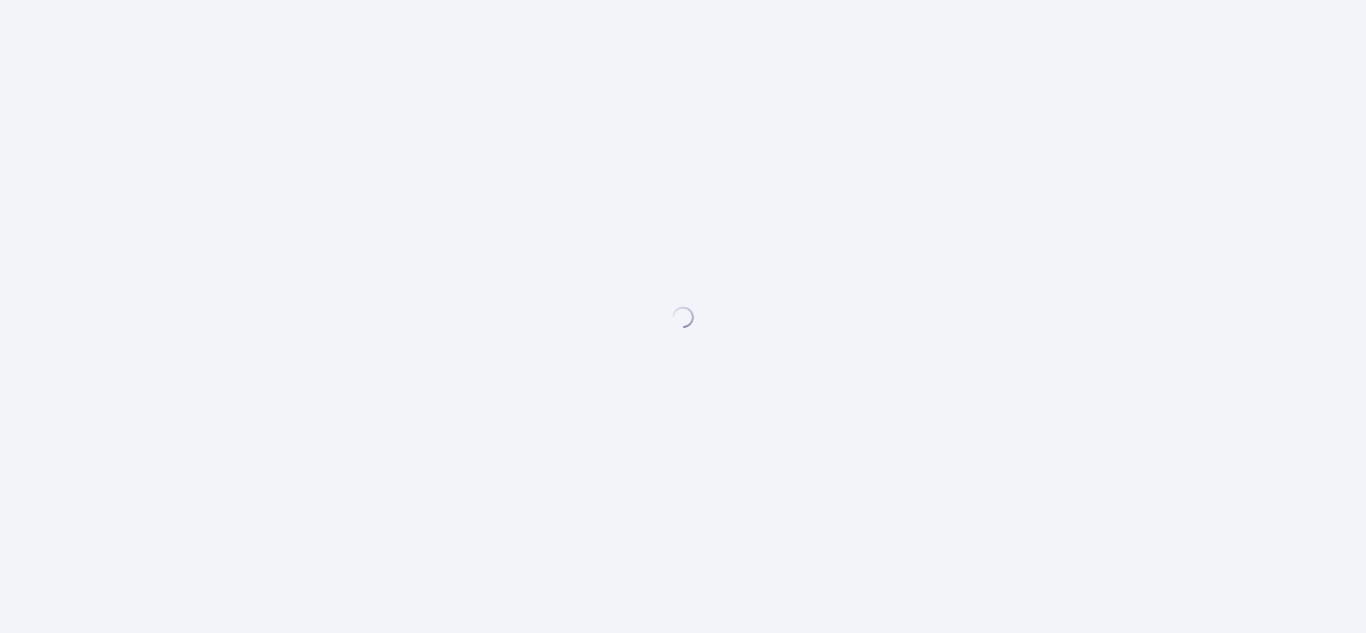 scroll, scrollTop: 0, scrollLeft: 0, axis: both 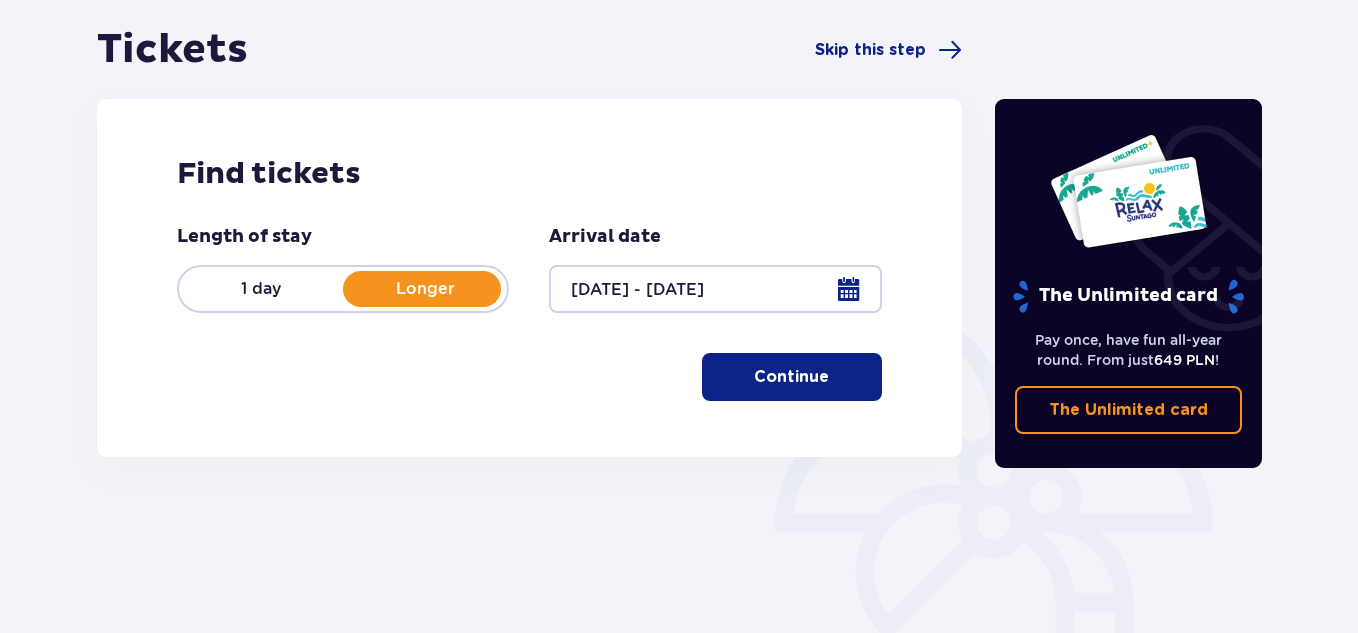 click on "Continue" at bounding box center (791, 377) 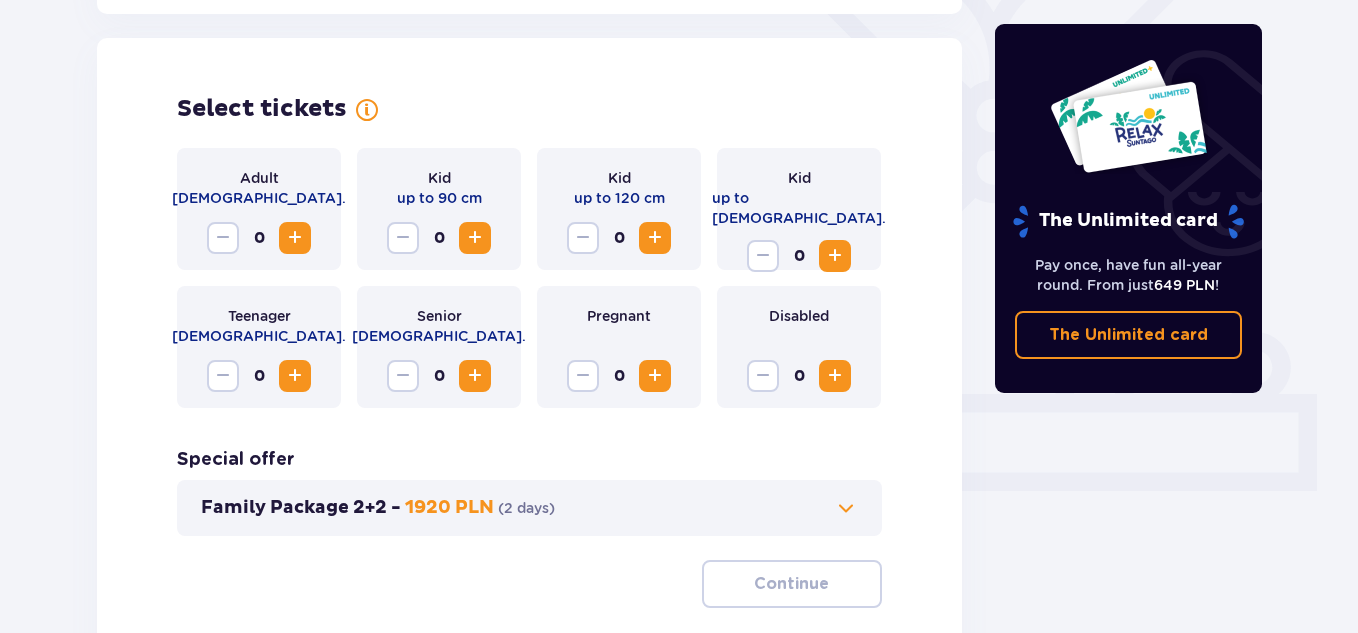 scroll, scrollTop: 556, scrollLeft: 0, axis: vertical 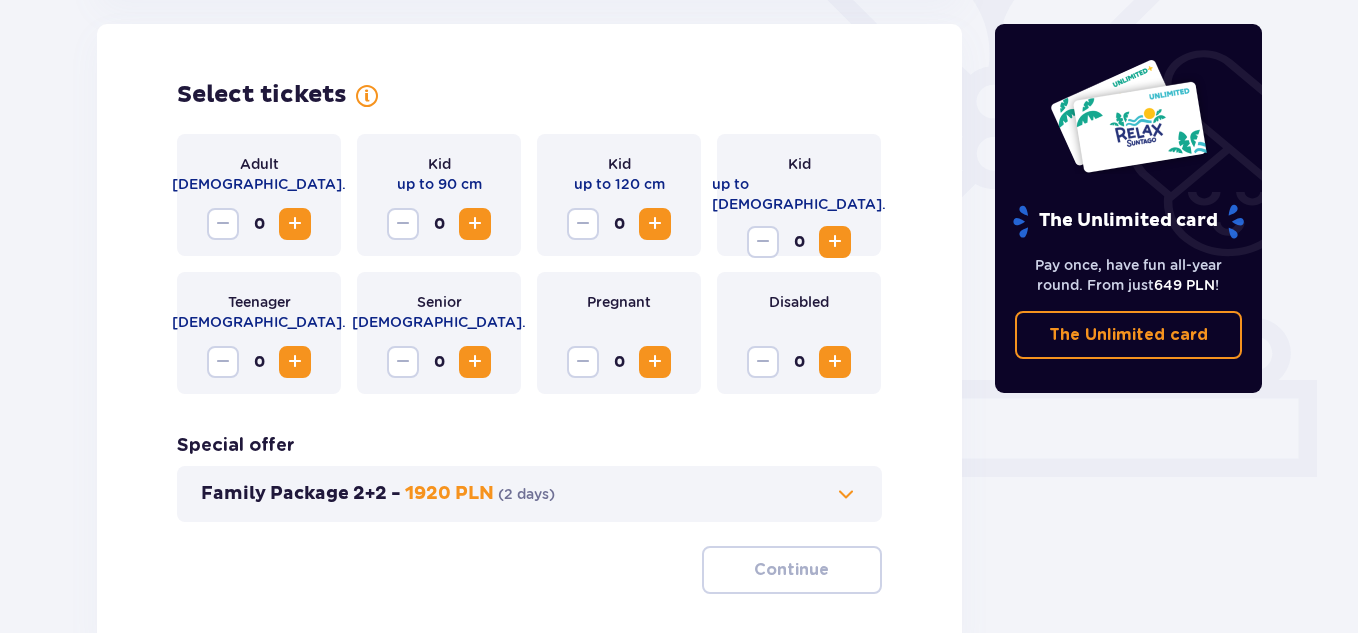 click at bounding box center [295, 224] 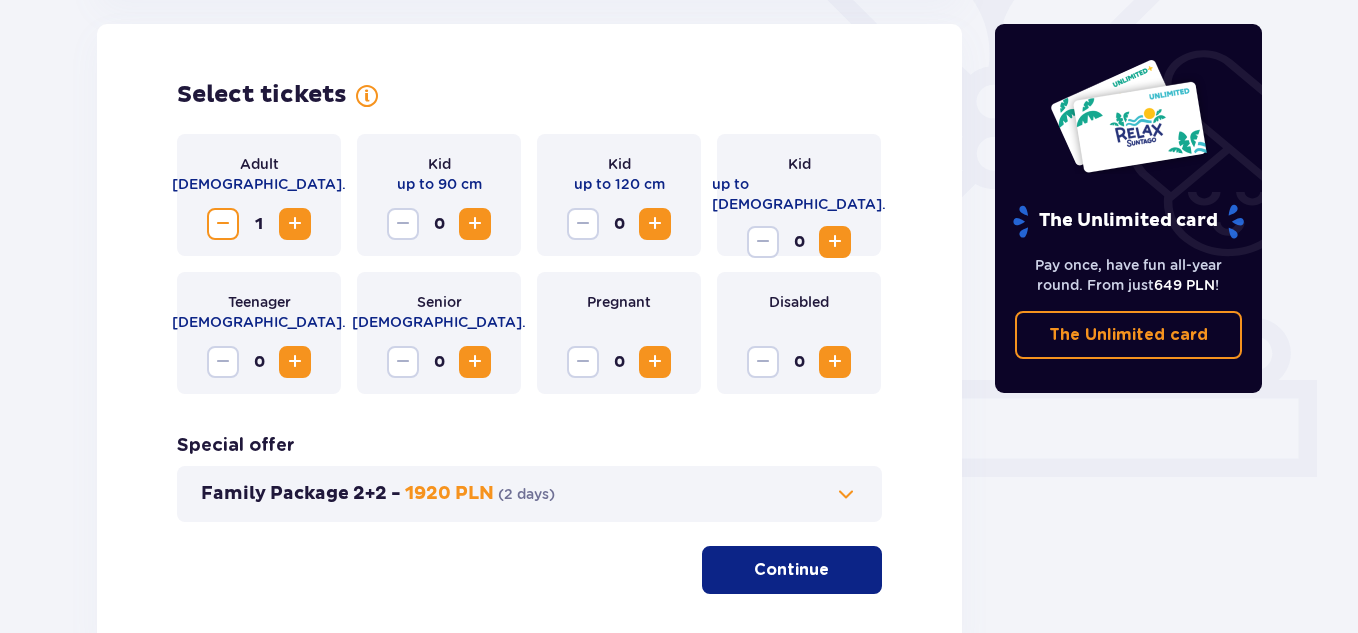 click at bounding box center [295, 224] 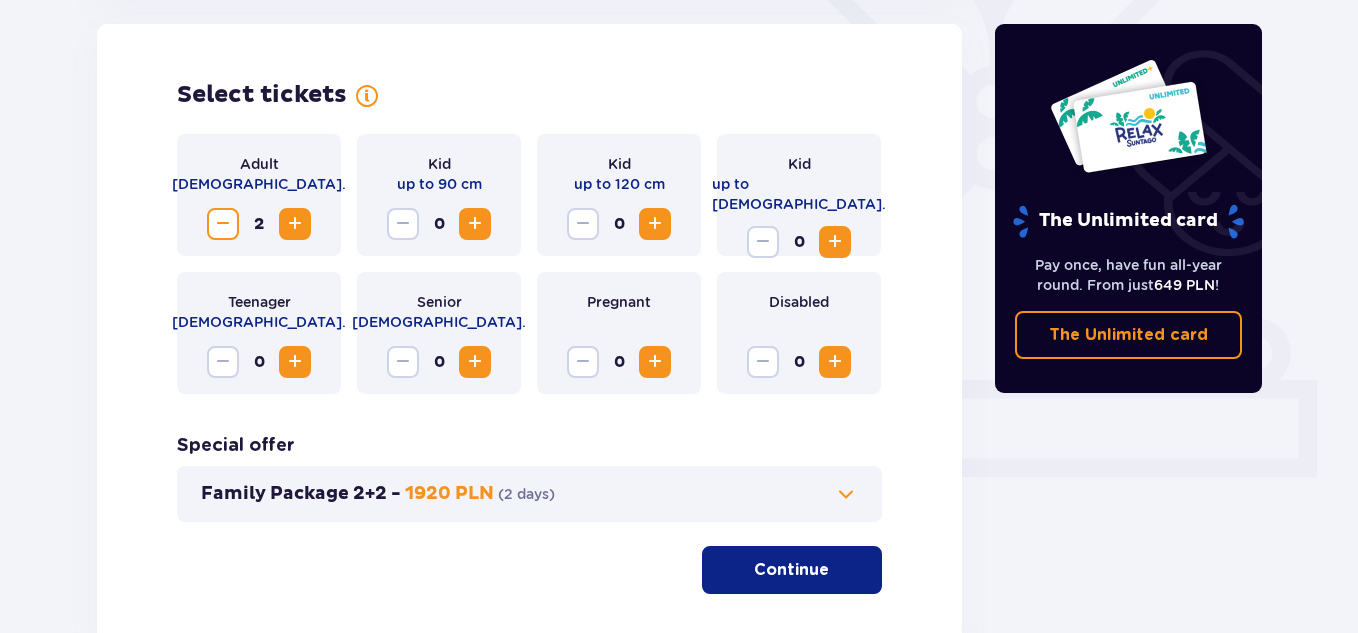 drag, startPoint x: 653, startPoint y: 218, endPoint x: 567, endPoint y: 436, distance: 234.35016 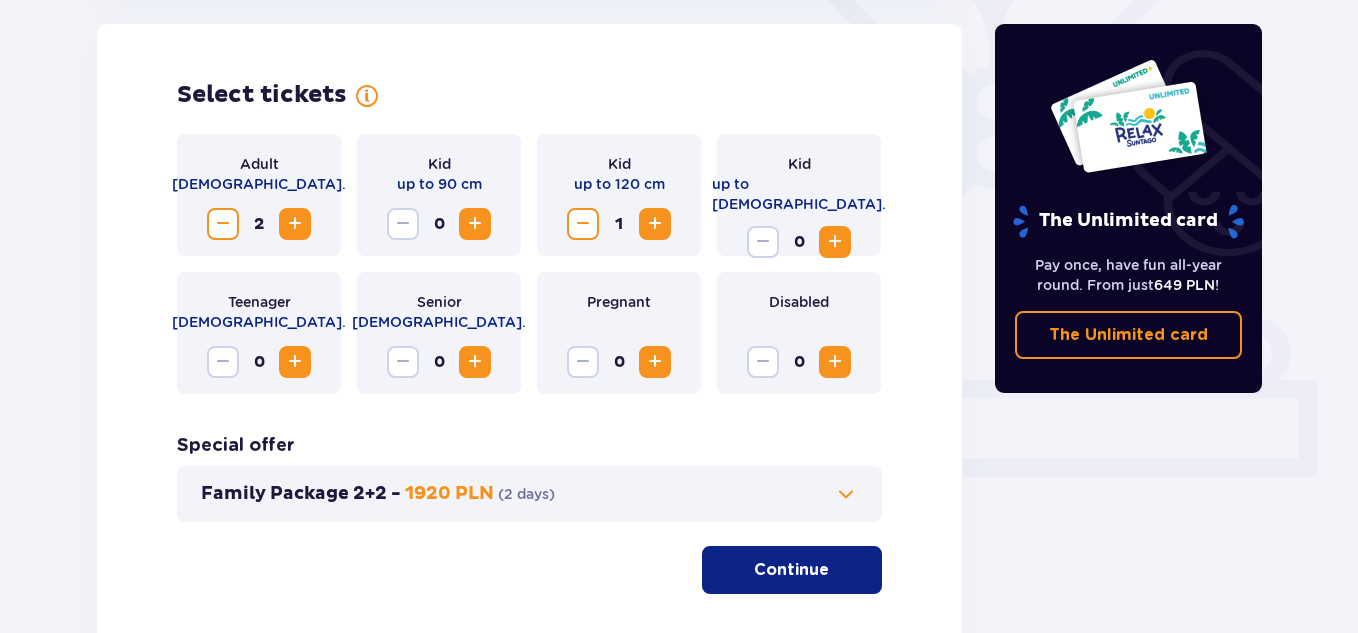 click at bounding box center [655, 224] 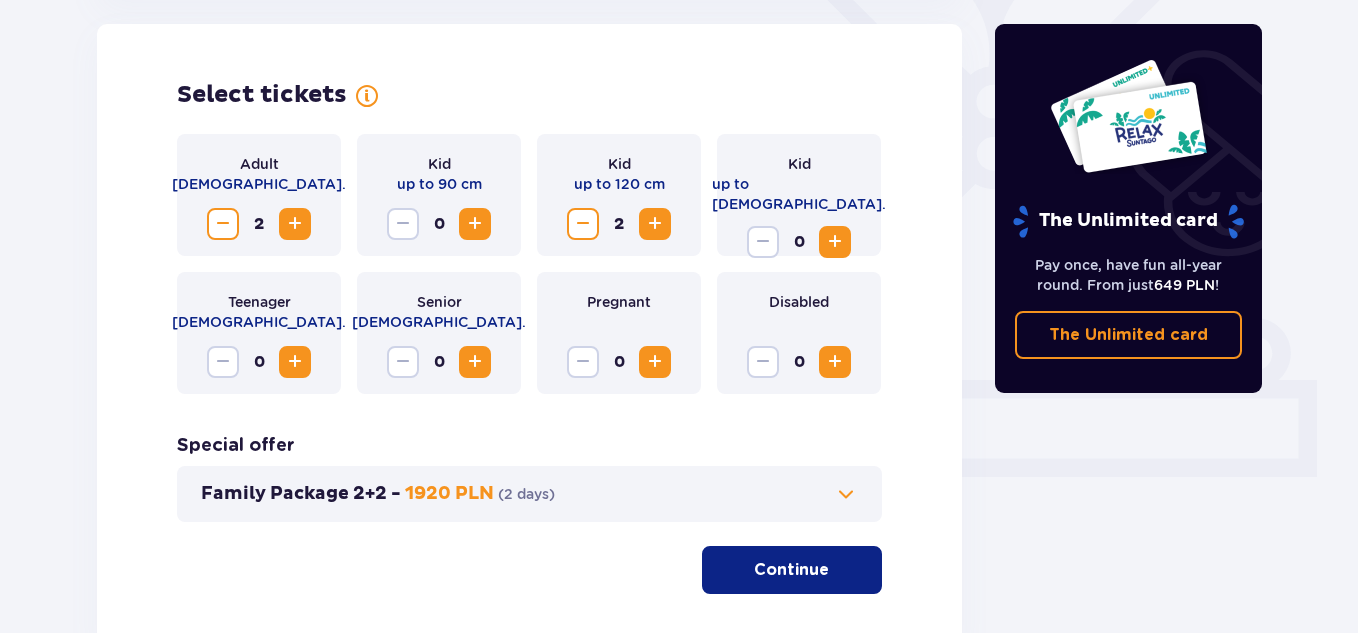 click at bounding box center [835, 242] 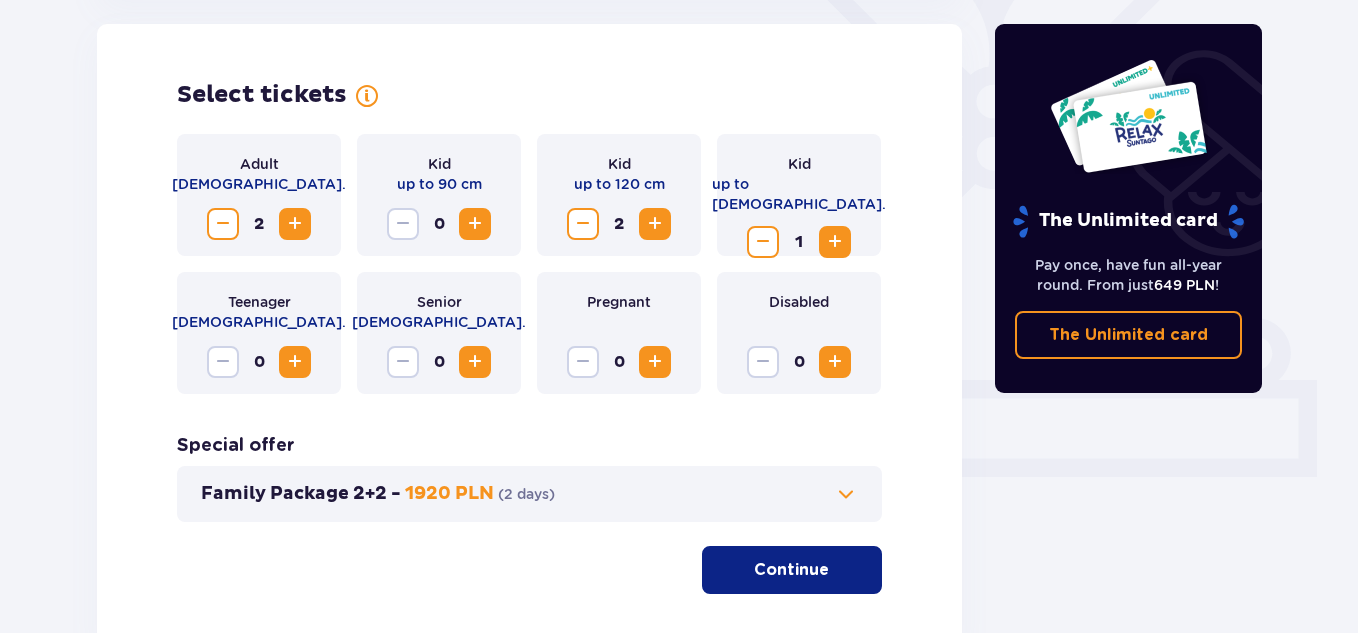 click at bounding box center (835, 242) 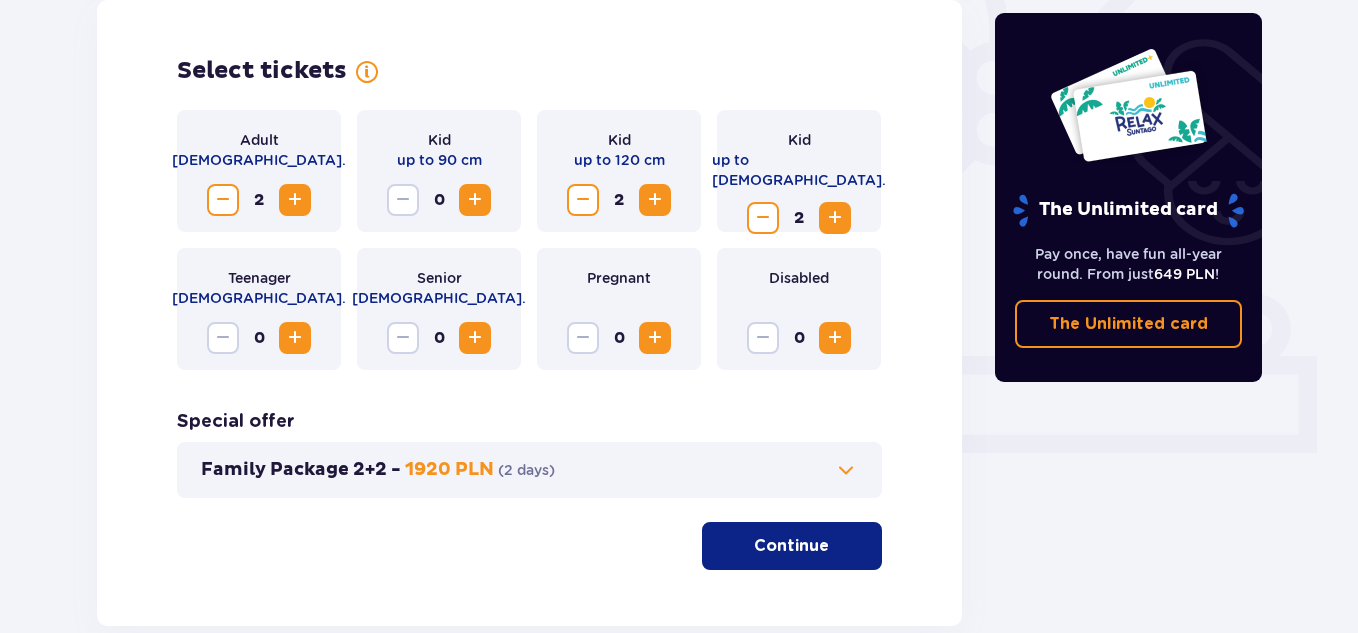 scroll, scrollTop: 582, scrollLeft: 0, axis: vertical 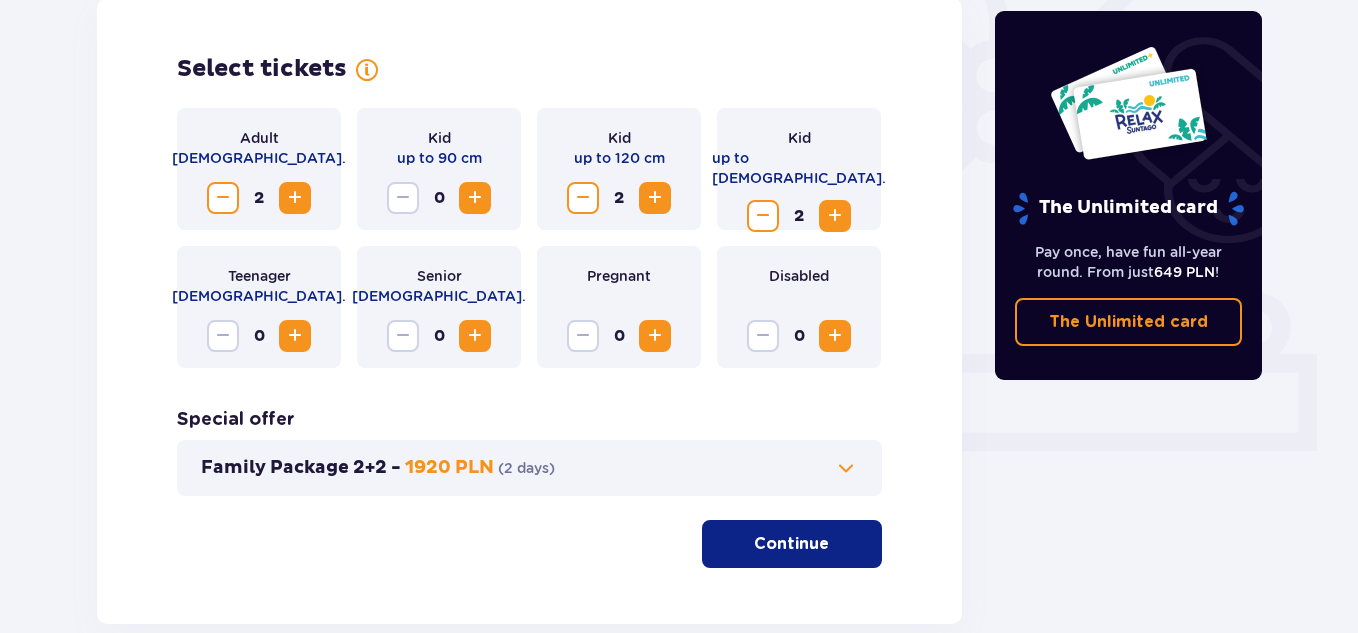 click on "Continue" at bounding box center (792, 544) 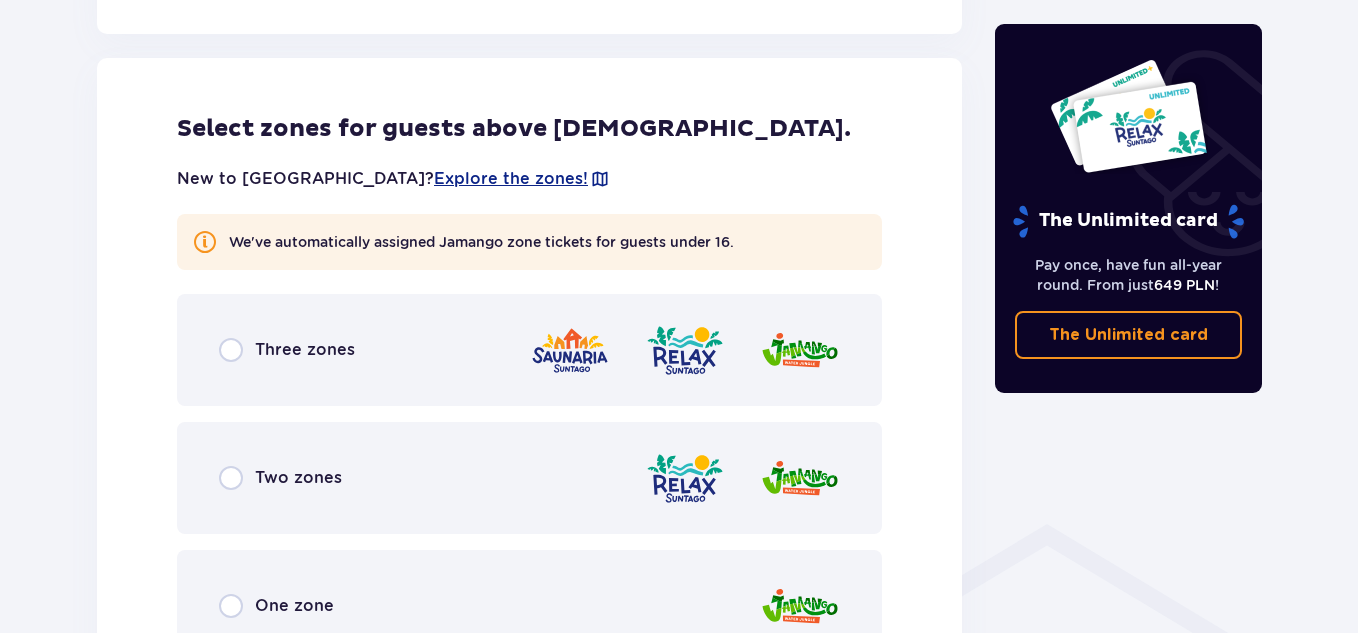 scroll, scrollTop: 1110, scrollLeft: 0, axis: vertical 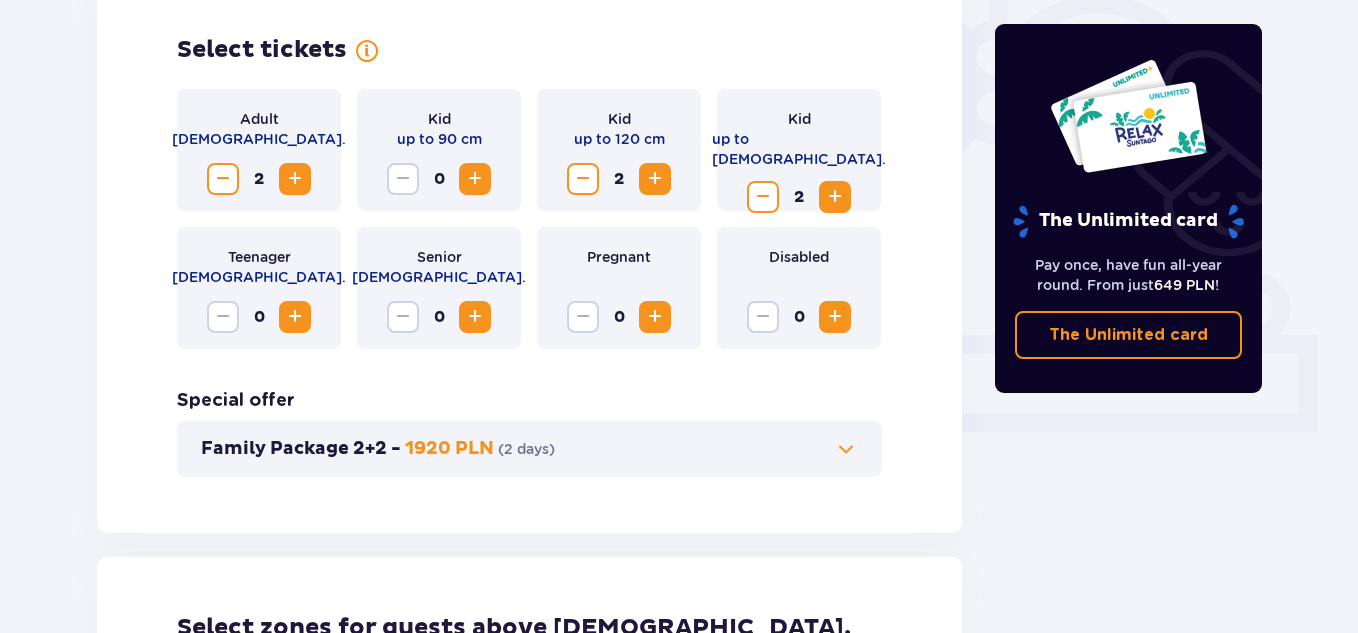click at bounding box center [846, 449] 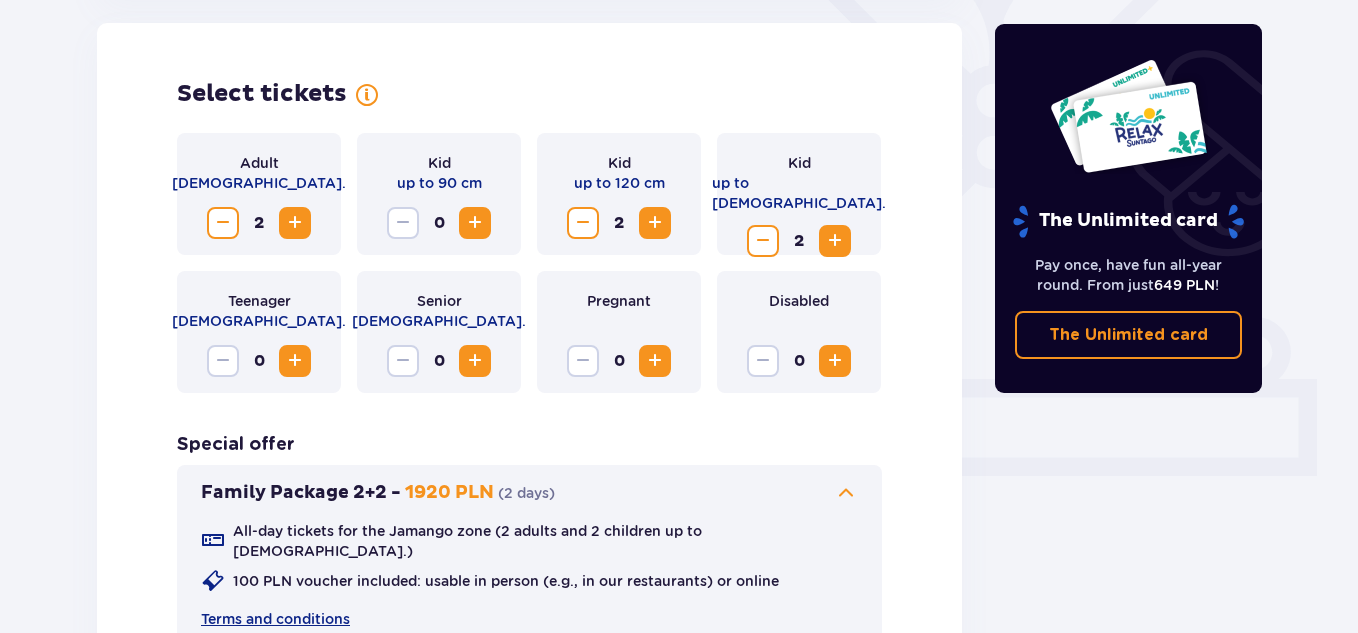 scroll, scrollTop: 556, scrollLeft: 0, axis: vertical 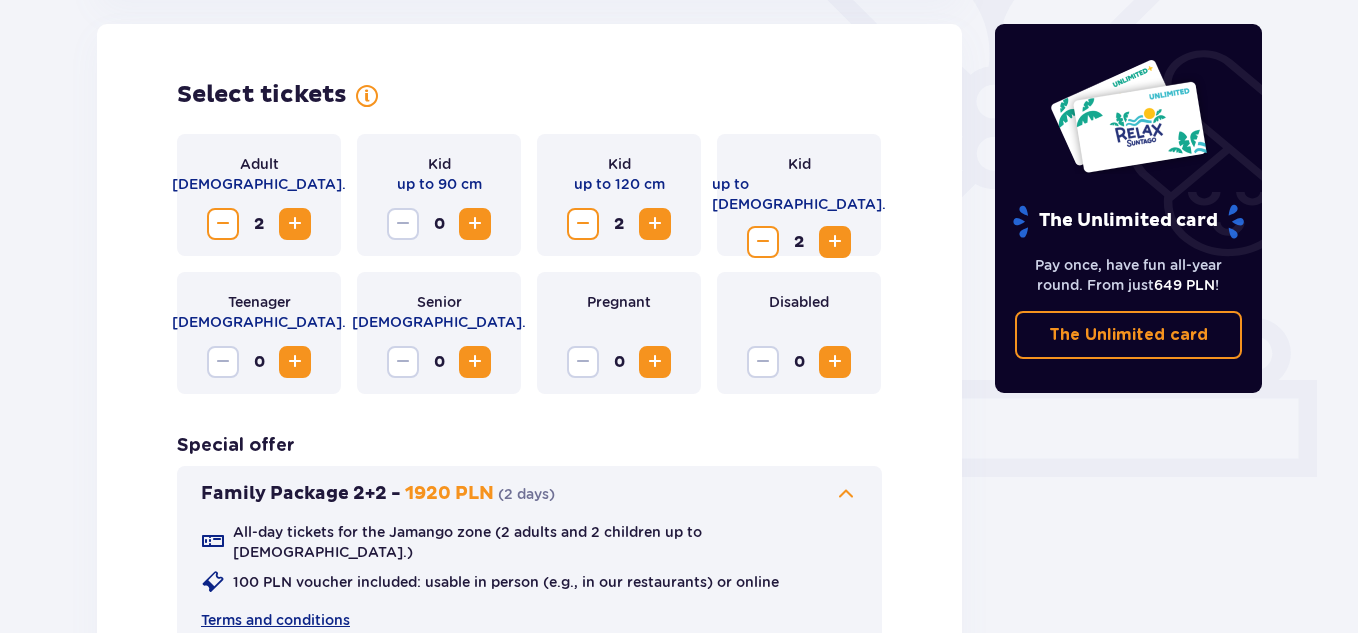 drag, startPoint x: 1357, startPoint y: 212, endPoint x: 1356, endPoint y: 285, distance: 73.00685 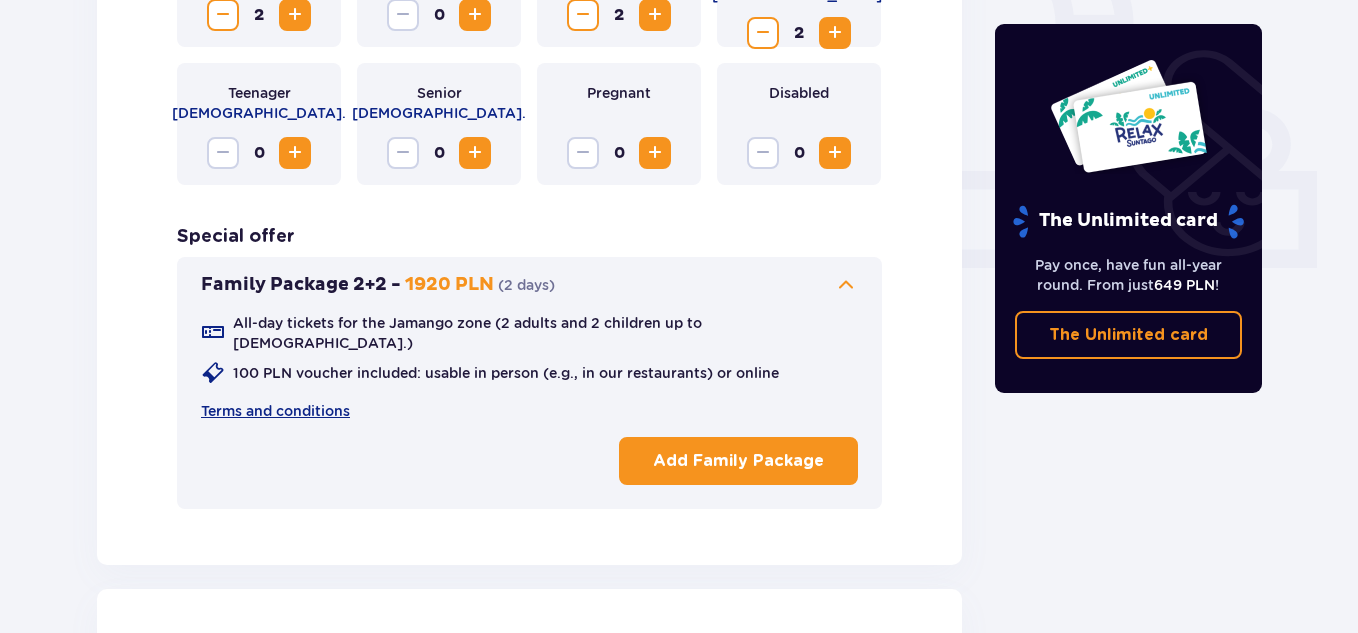scroll, scrollTop: 761, scrollLeft: 0, axis: vertical 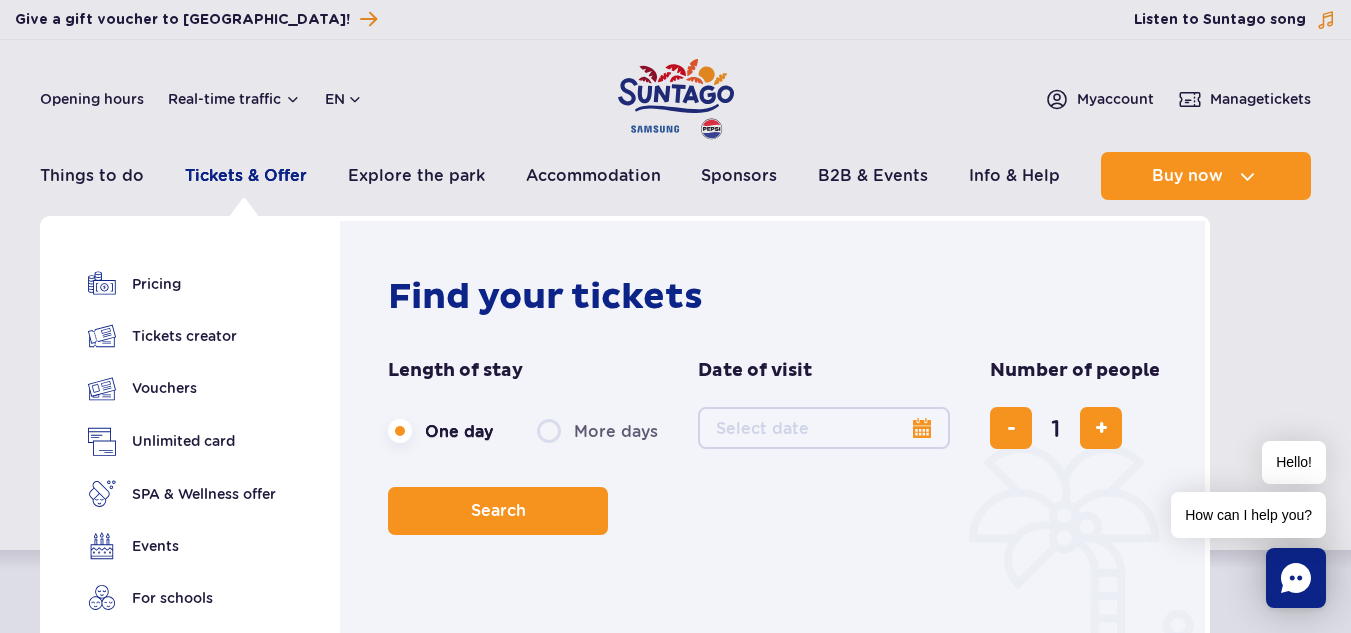 click on "Tickets & Offer" at bounding box center [246, 176] 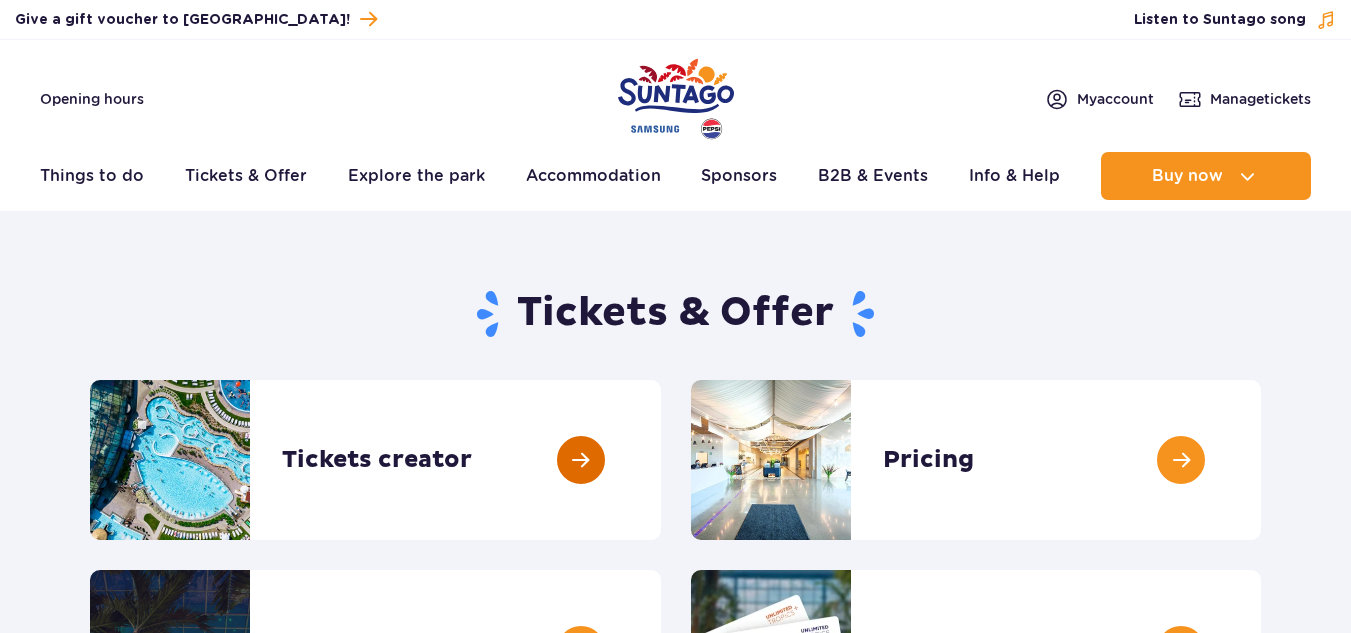 scroll, scrollTop: 0, scrollLeft: 0, axis: both 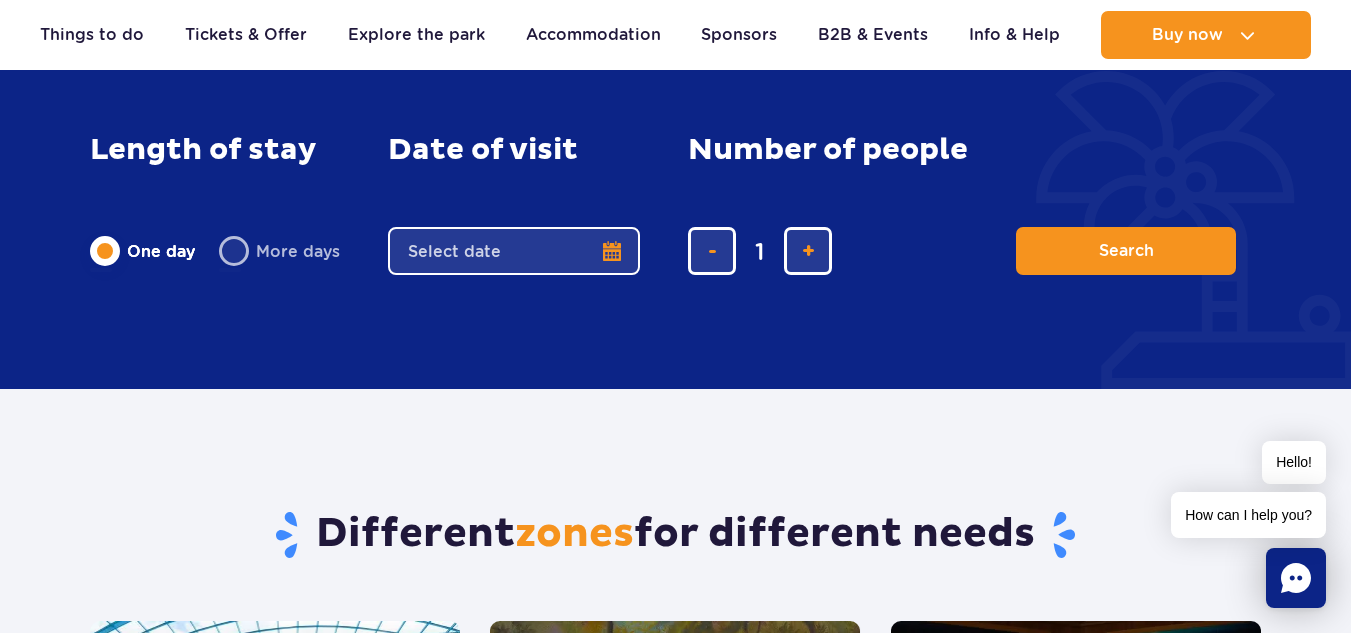 click on "More days" at bounding box center (279, 251) 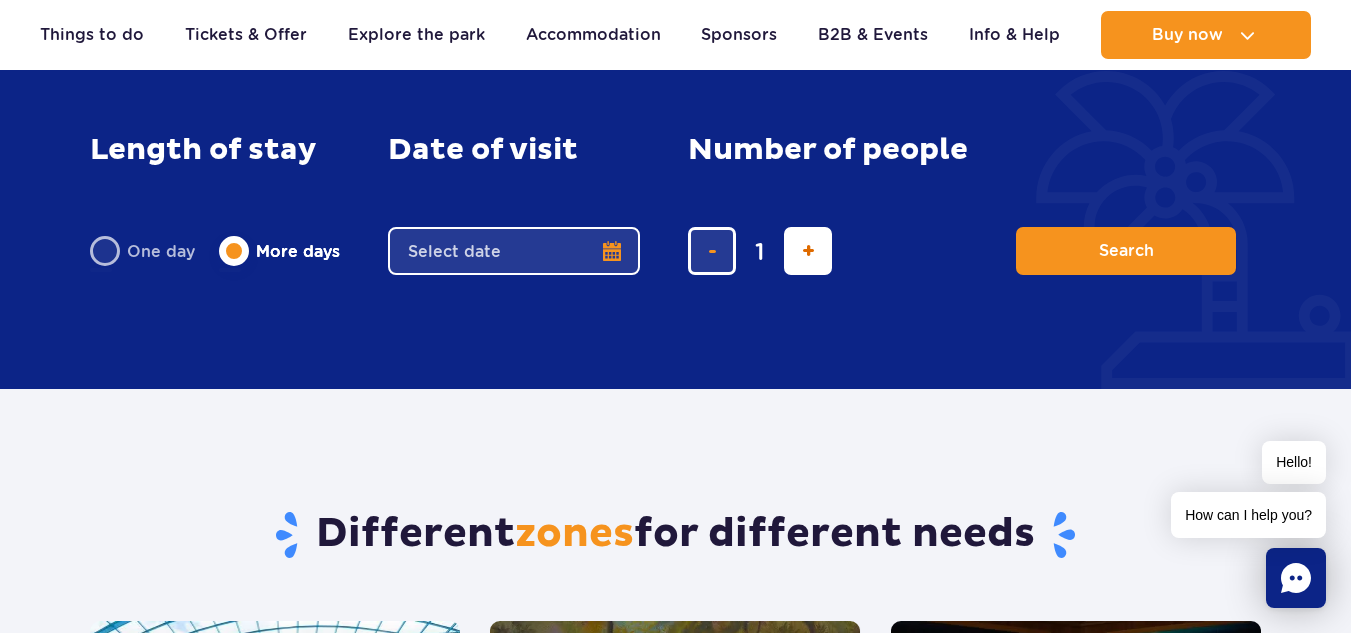 click at bounding box center (808, 251) 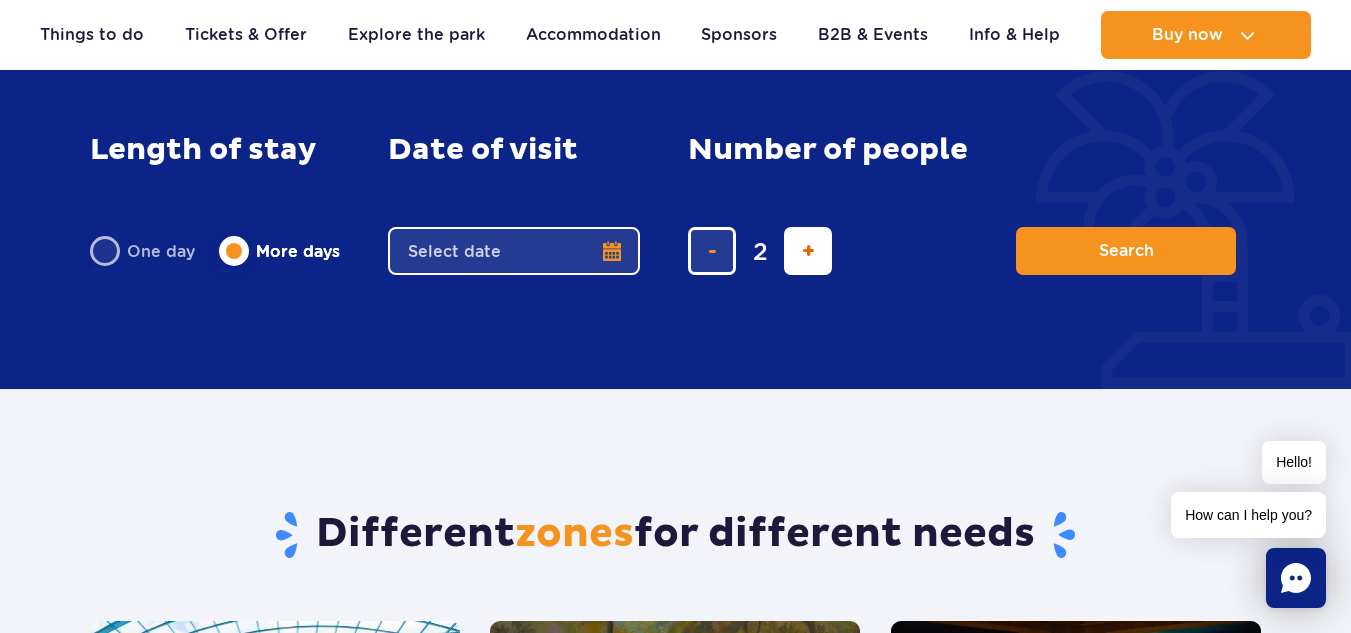 click at bounding box center [808, 251] 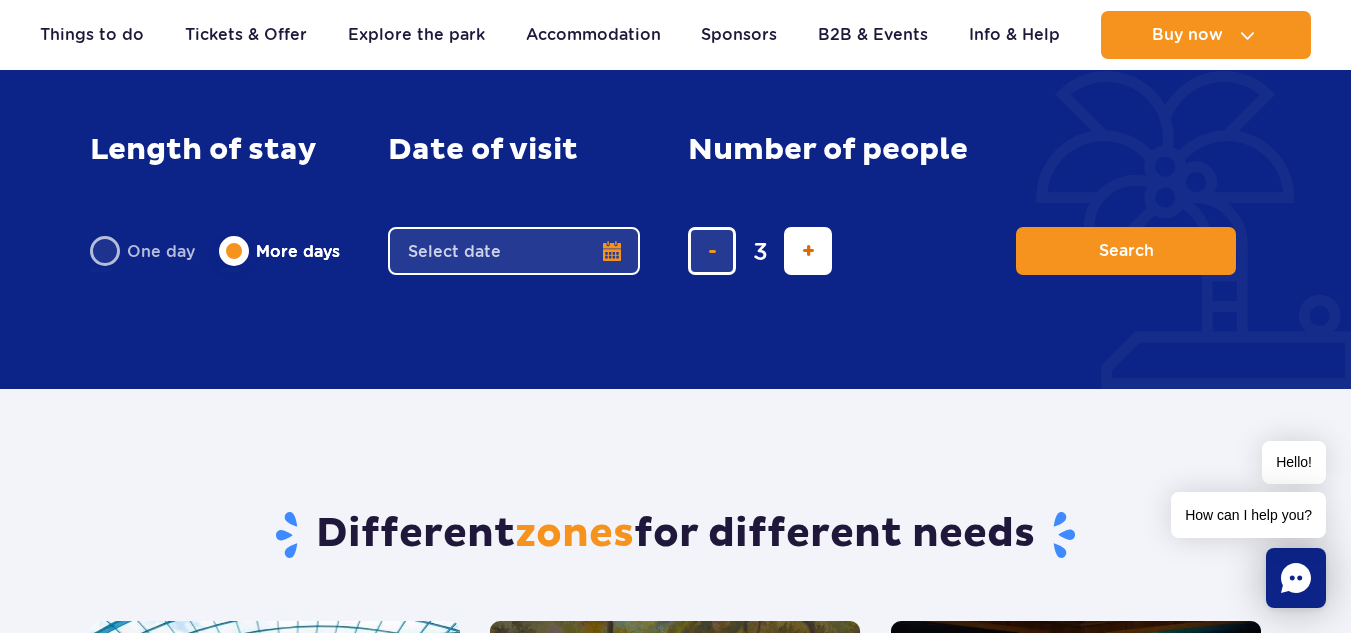 click at bounding box center [808, 251] 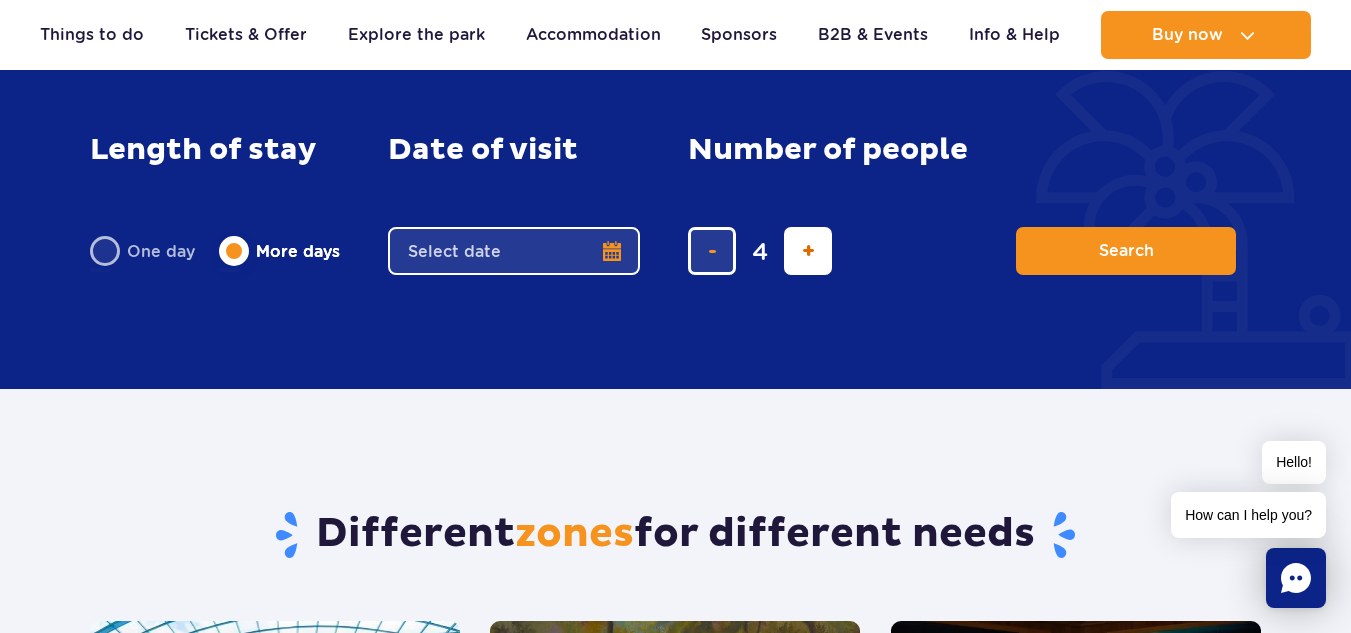 click at bounding box center (808, 251) 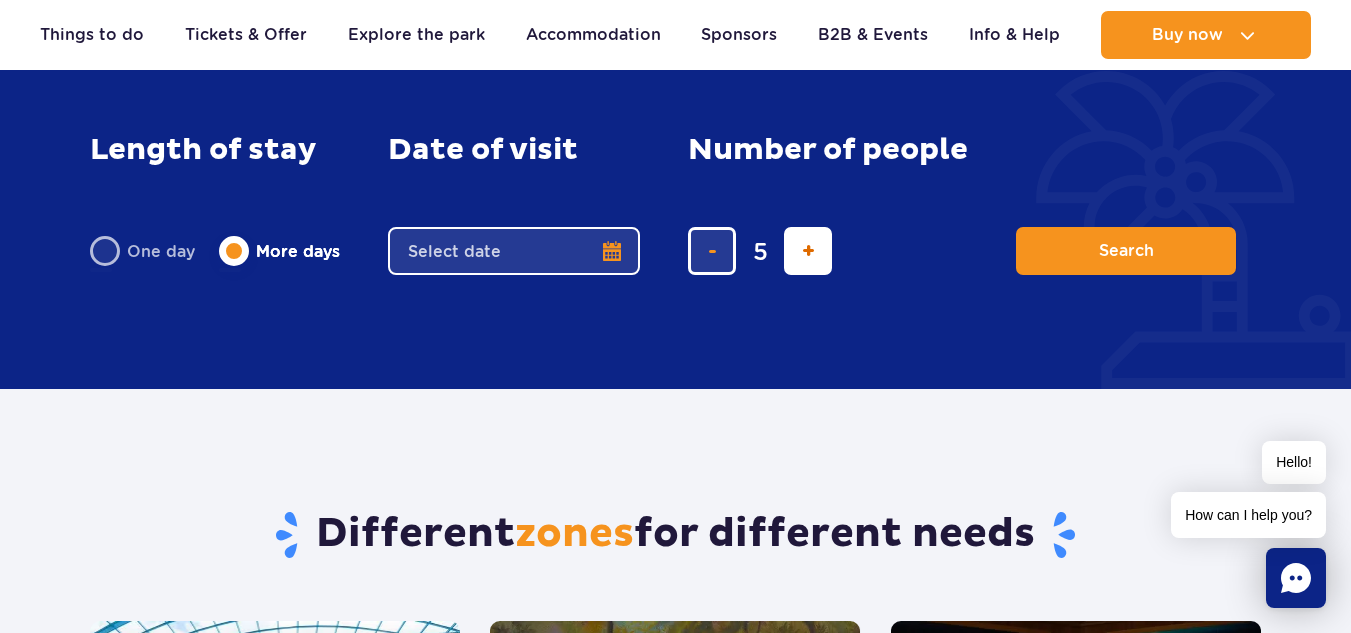 click at bounding box center (808, 251) 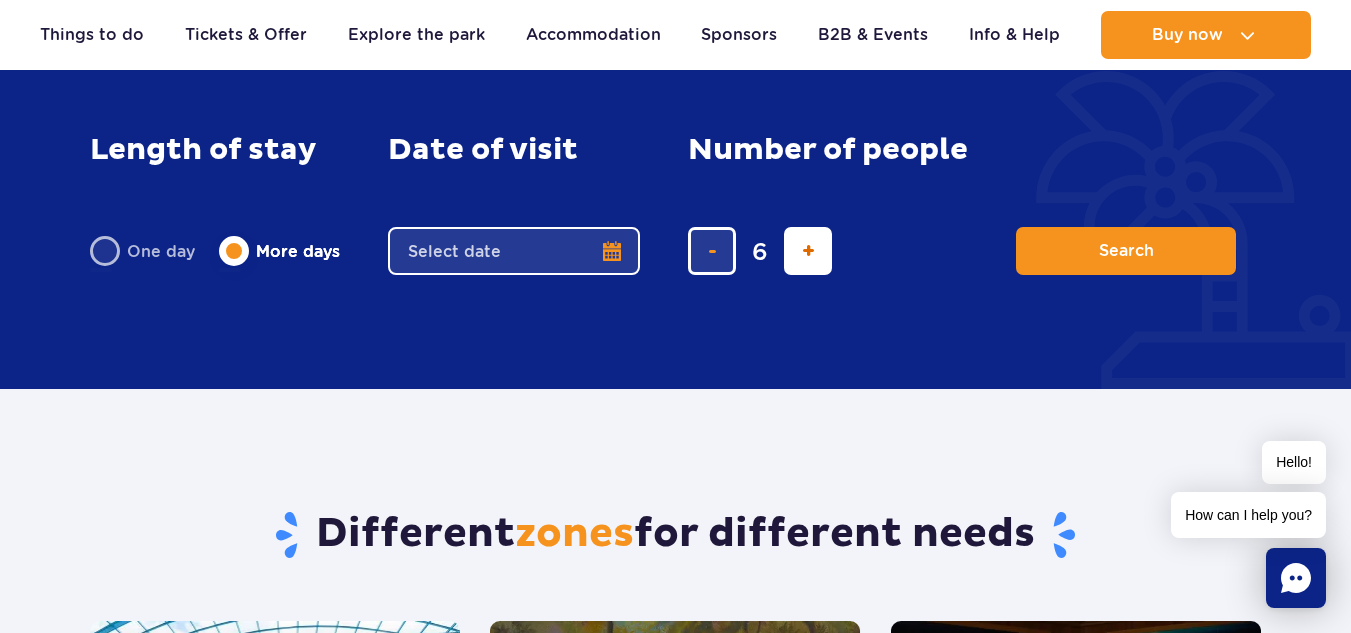 click at bounding box center (808, 251) 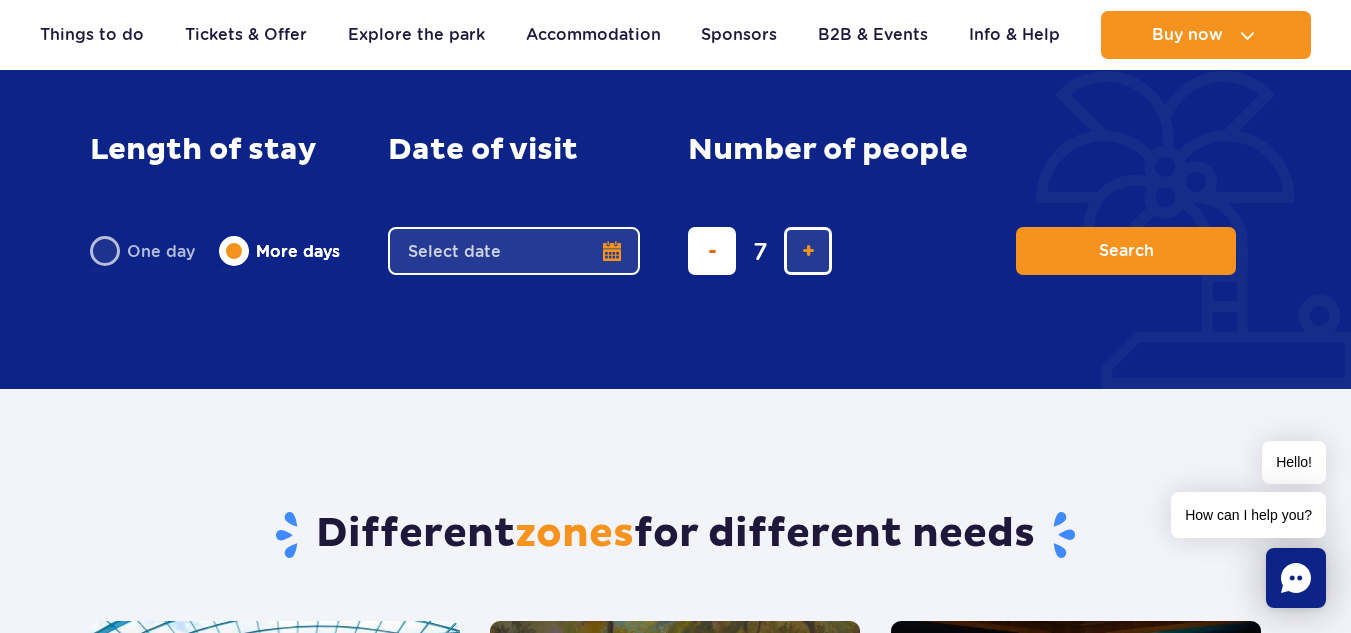 click at bounding box center (712, 251) 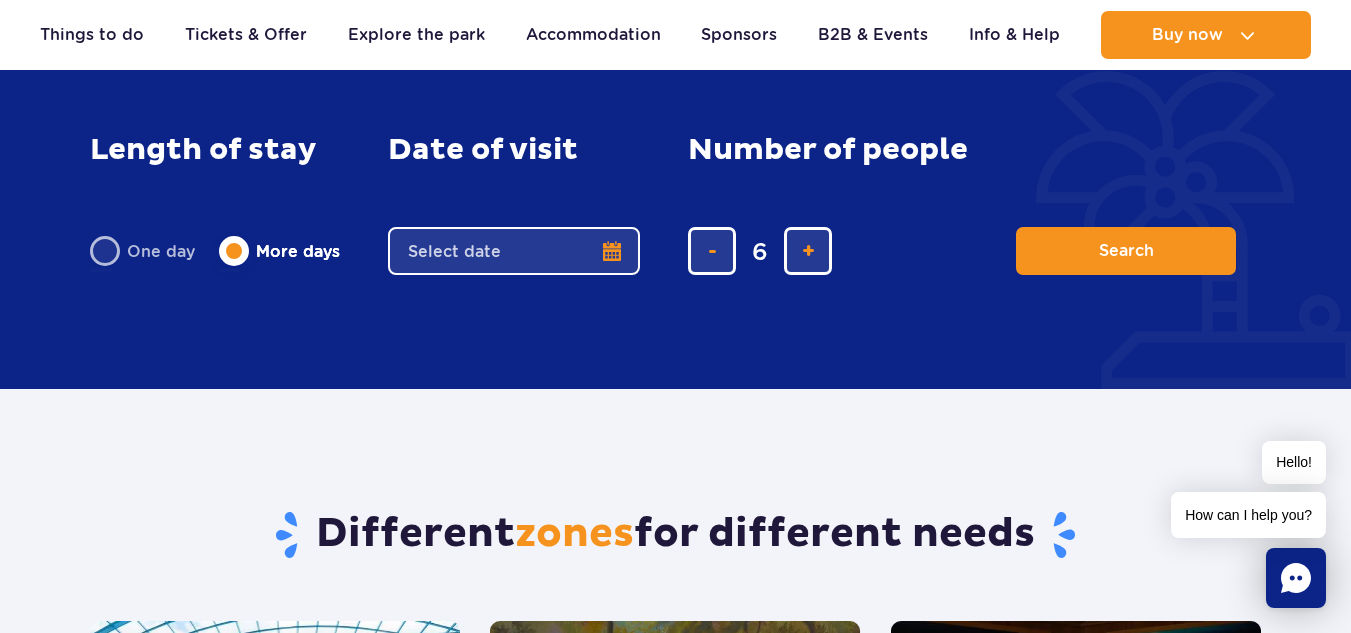 click on "Date from" at bounding box center (514, 251) 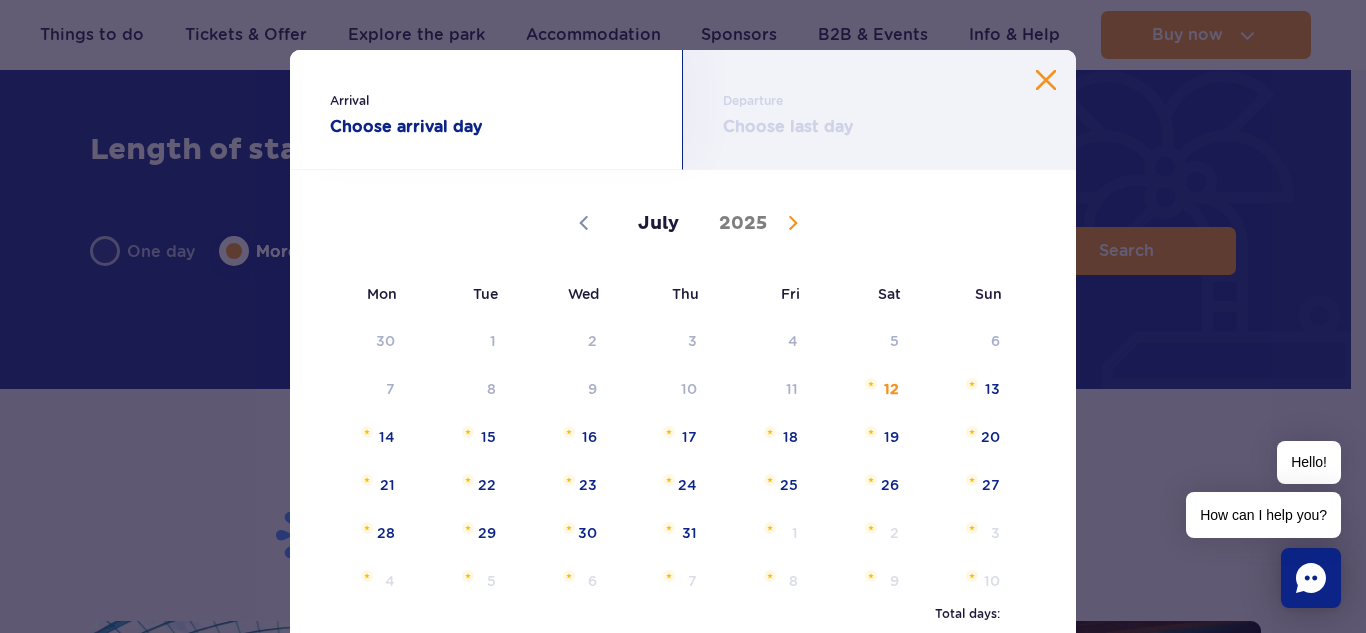 click at bounding box center (788, 225) 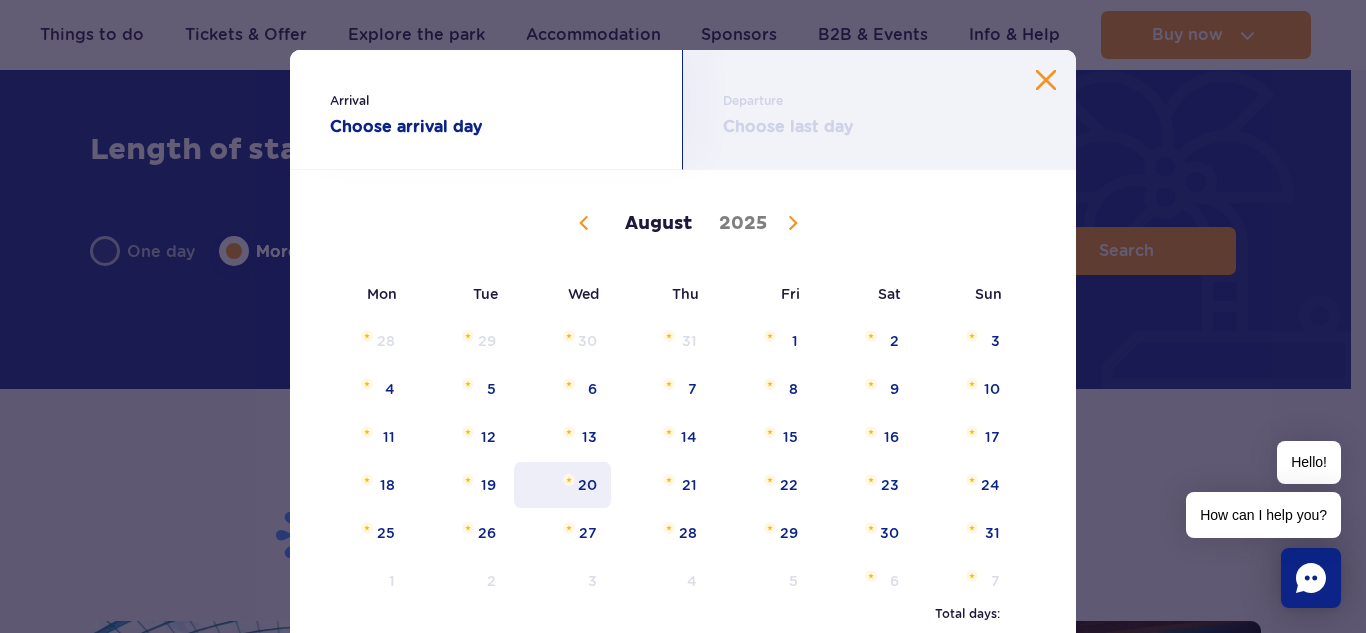 click on "20" at bounding box center (562, 485) 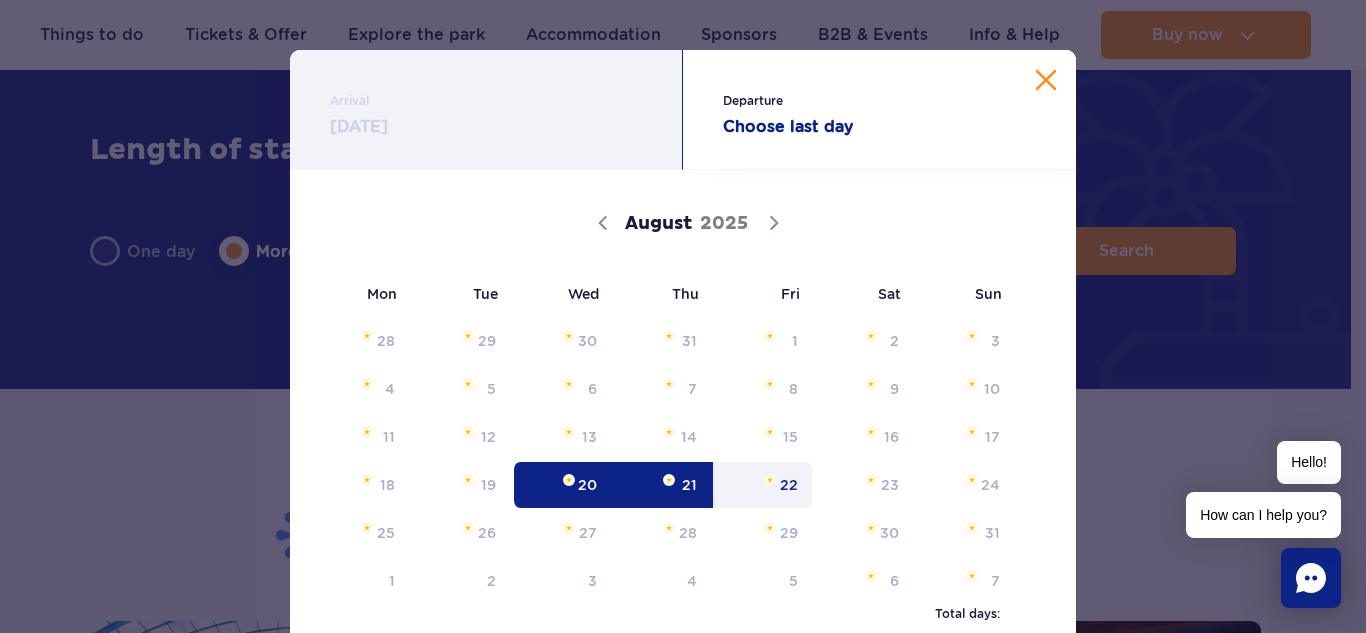 click on "22" at bounding box center (763, 485) 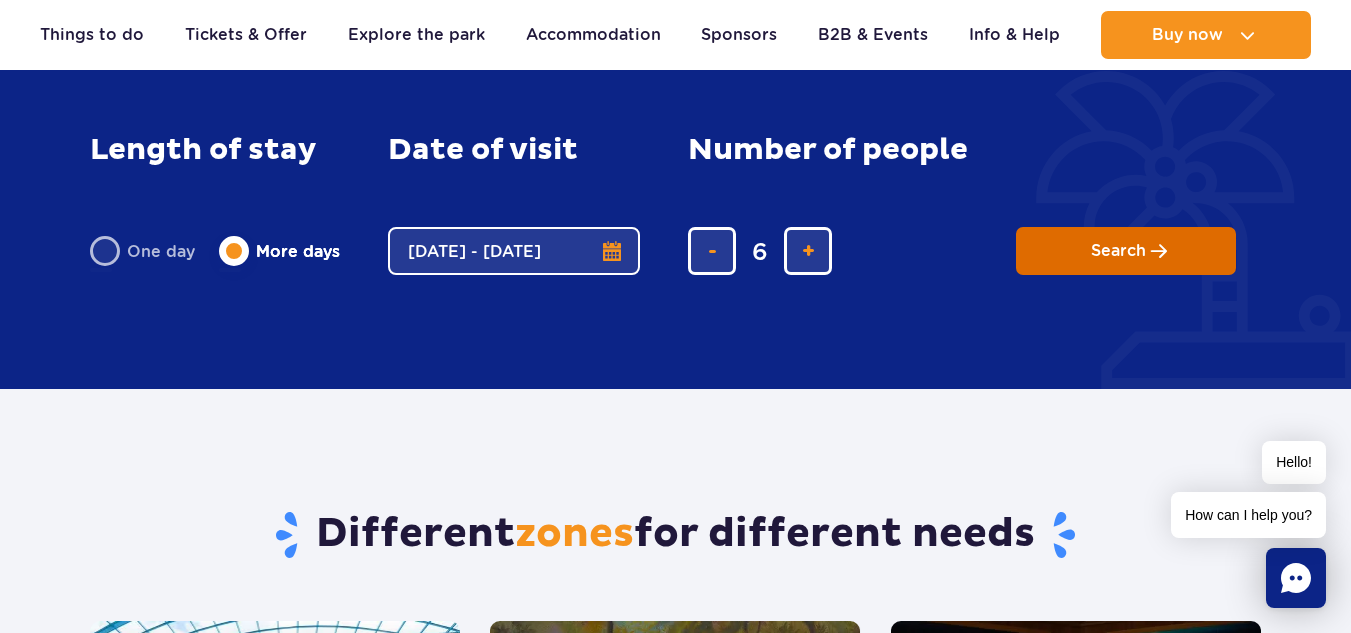 click on "Search" at bounding box center (1126, 251) 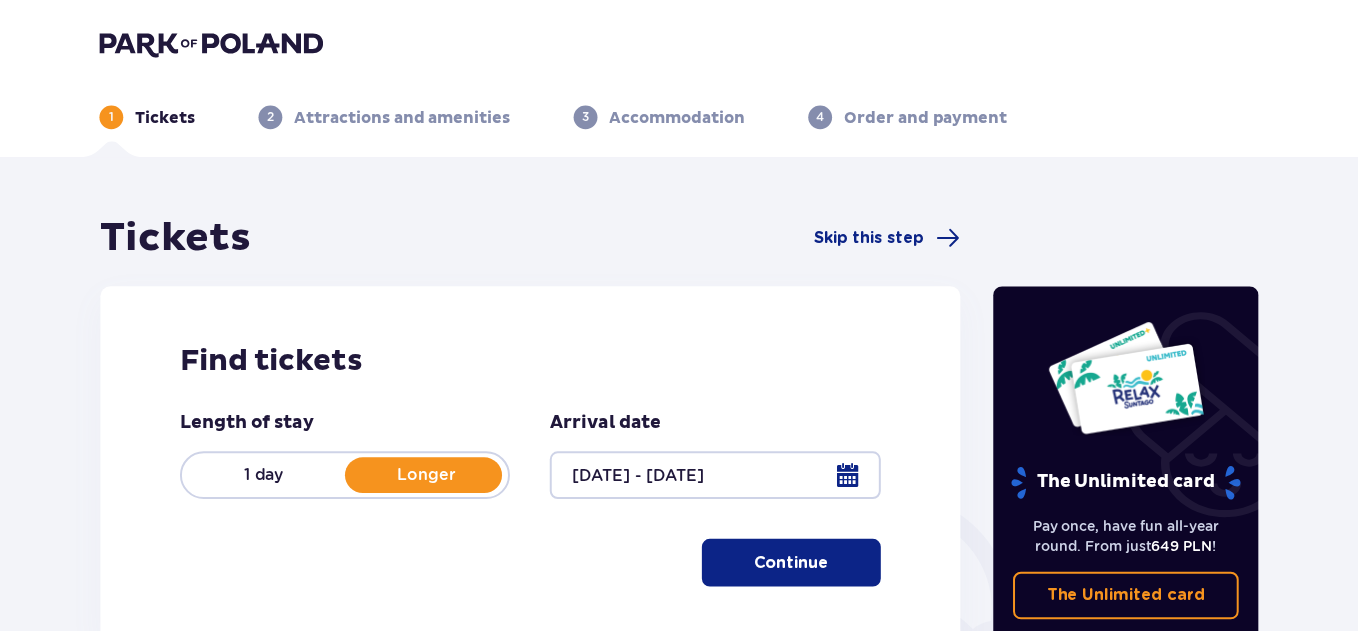 scroll, scrollTop: 0, scrollLeft: 0, axis: both 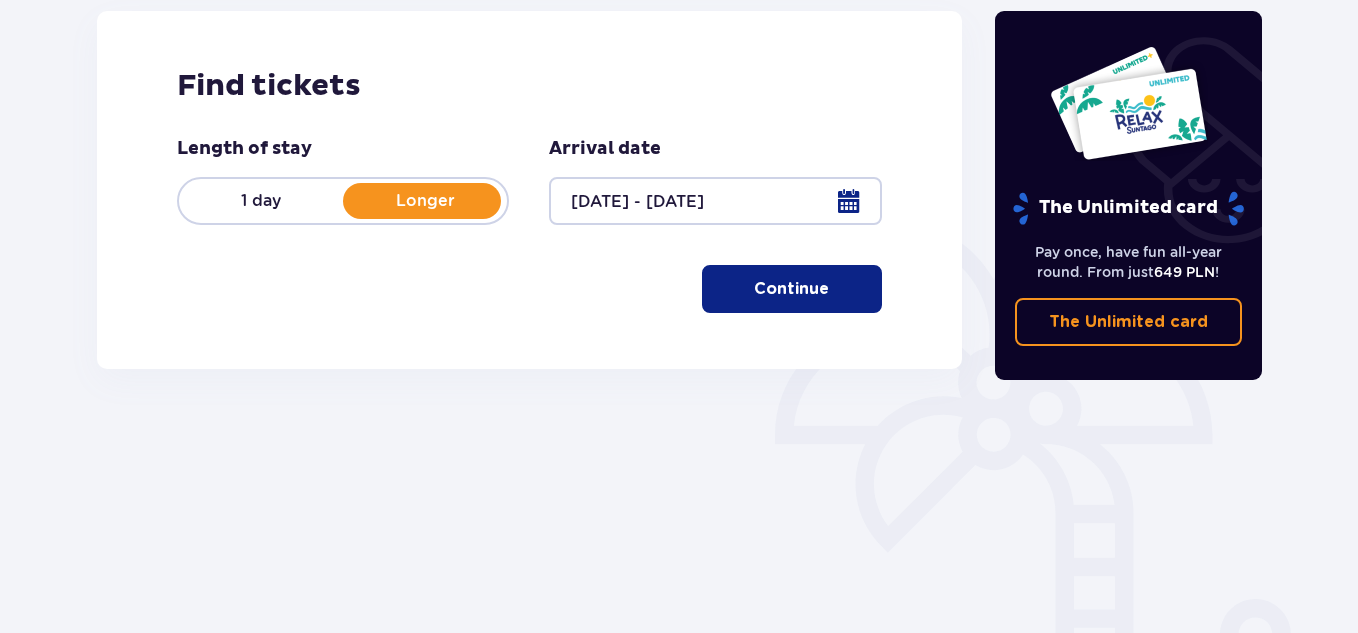 click on "Continue" at bounding box center (791, 289) 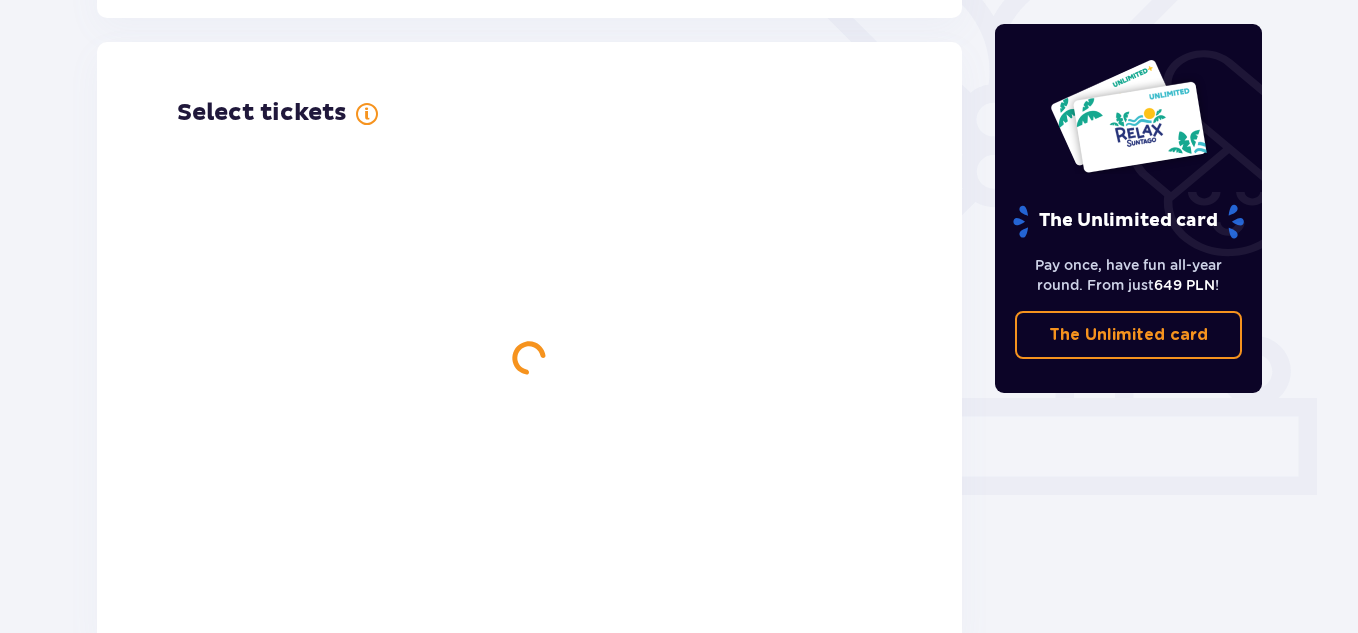 scroll, scrollTop: 556, scrollLeft: 0, axis: vertical 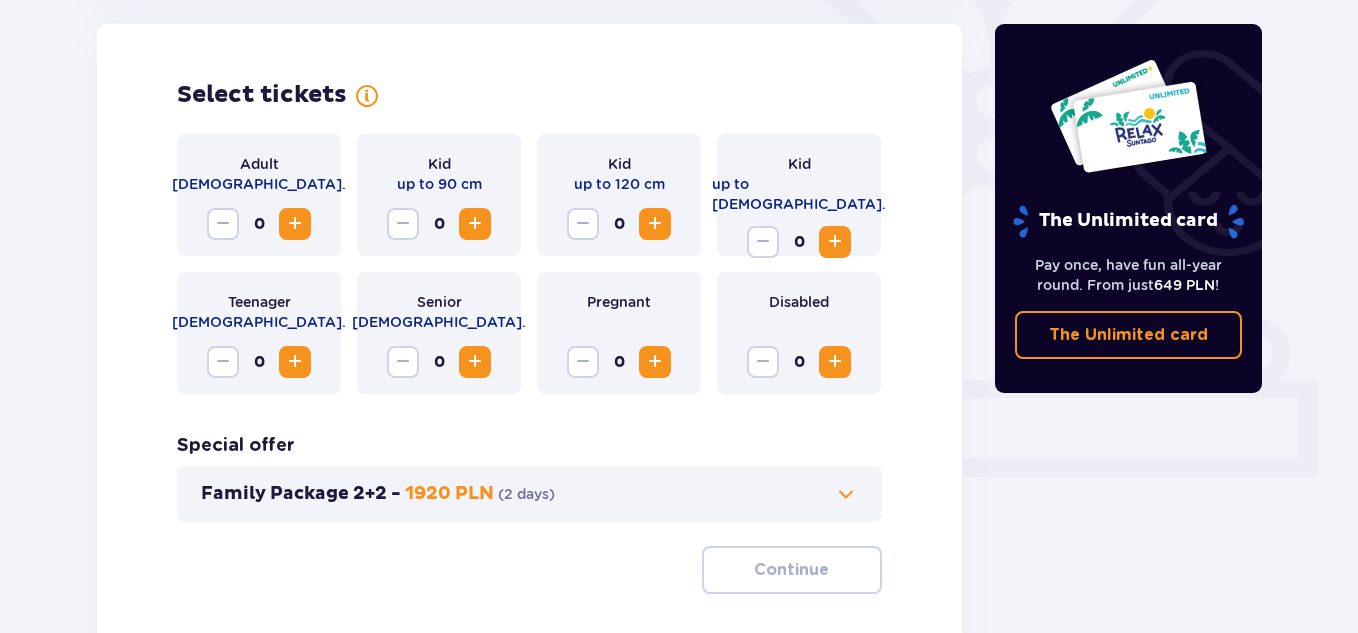 click at bounding box center [295, 224] 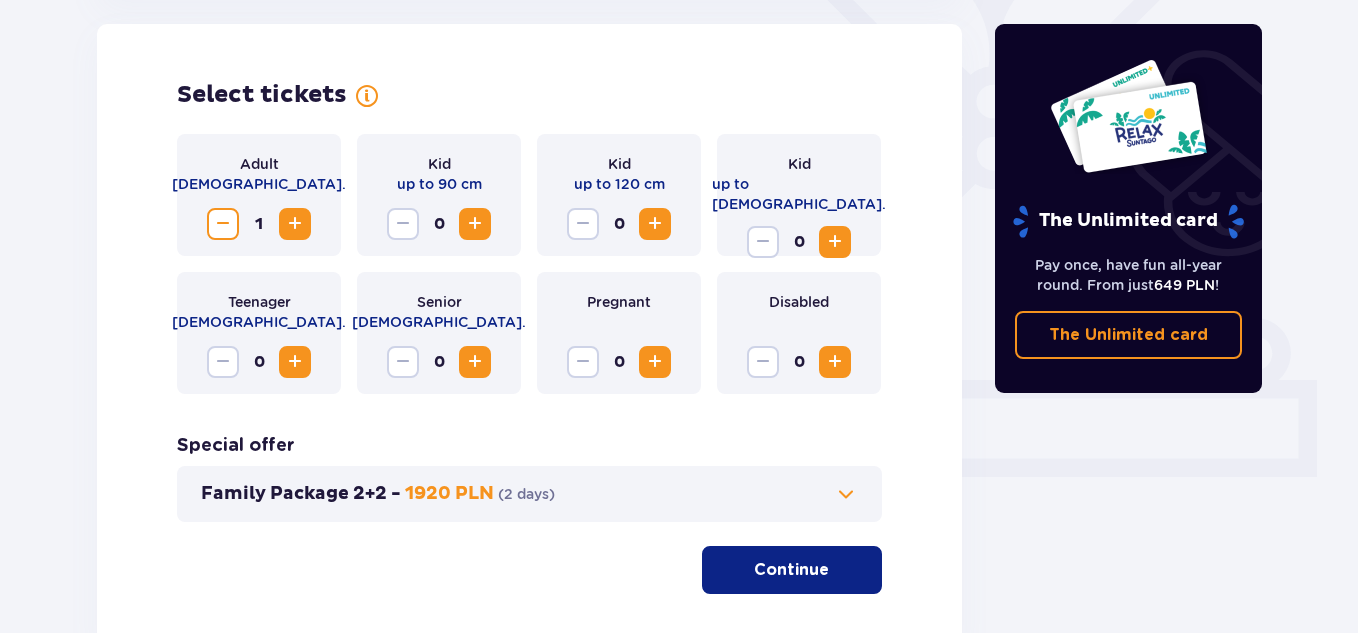 click at bounding box center [295, 224] 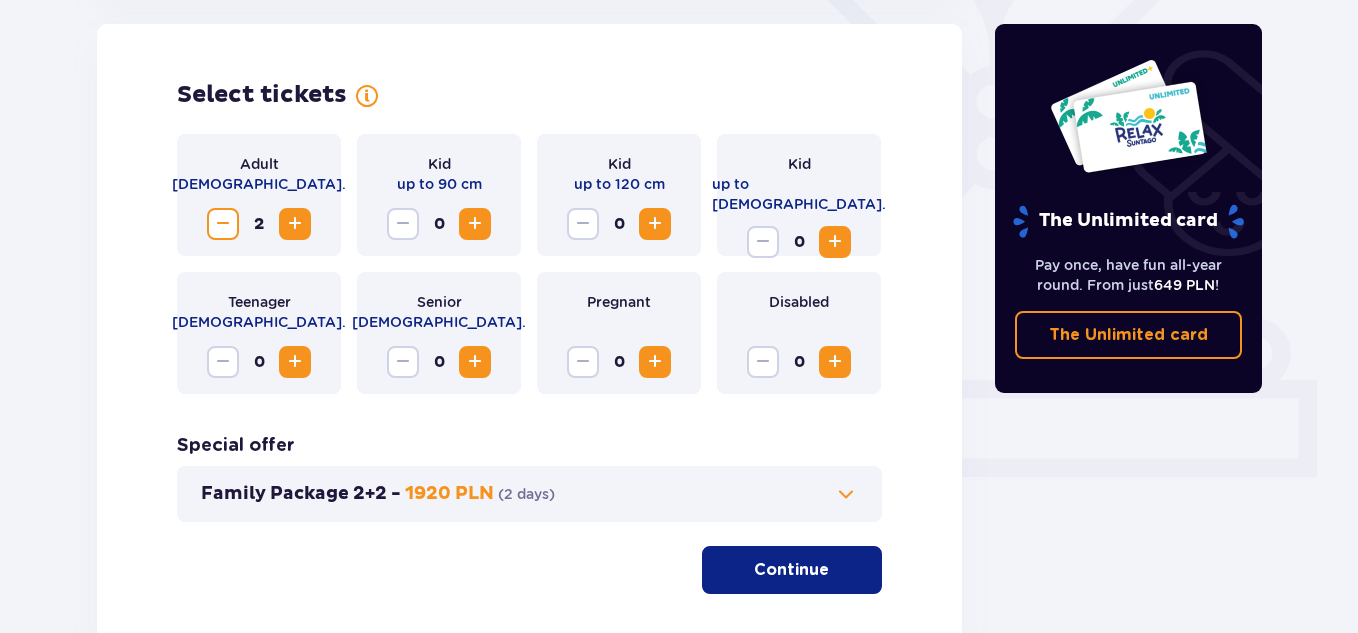click at bounding box center (655, 224) 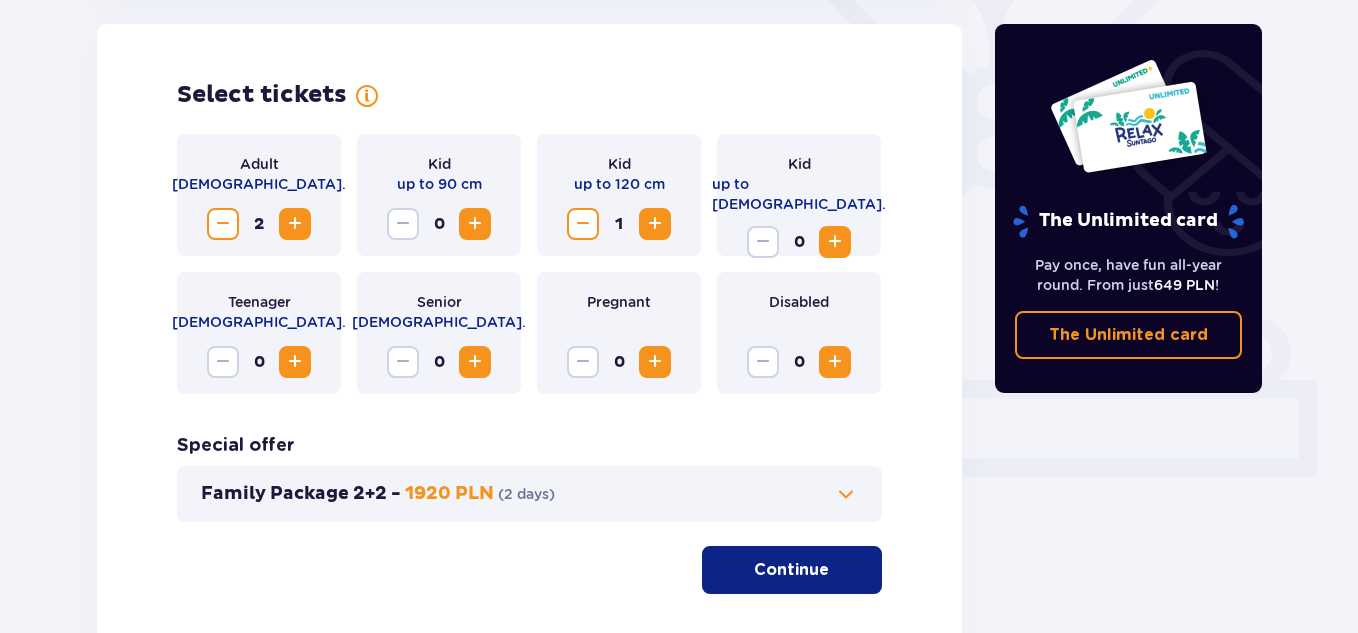 click at bounding box center (655, 224) 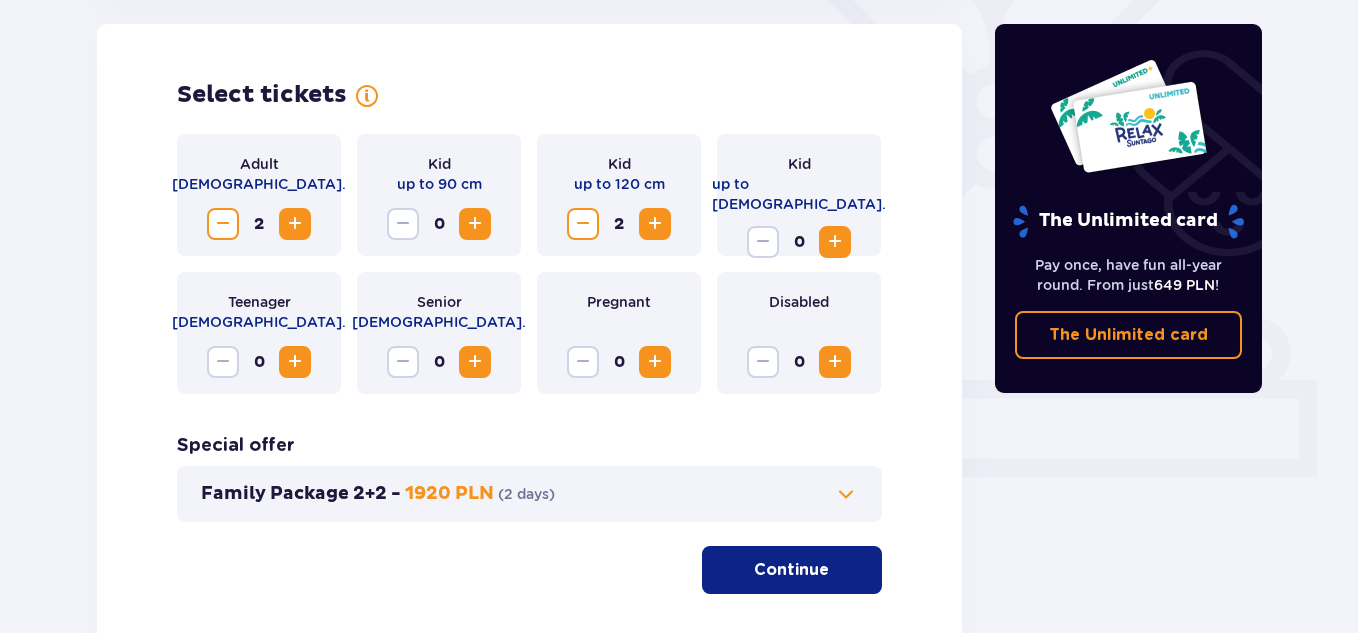 click at bounding box center [835, 242] 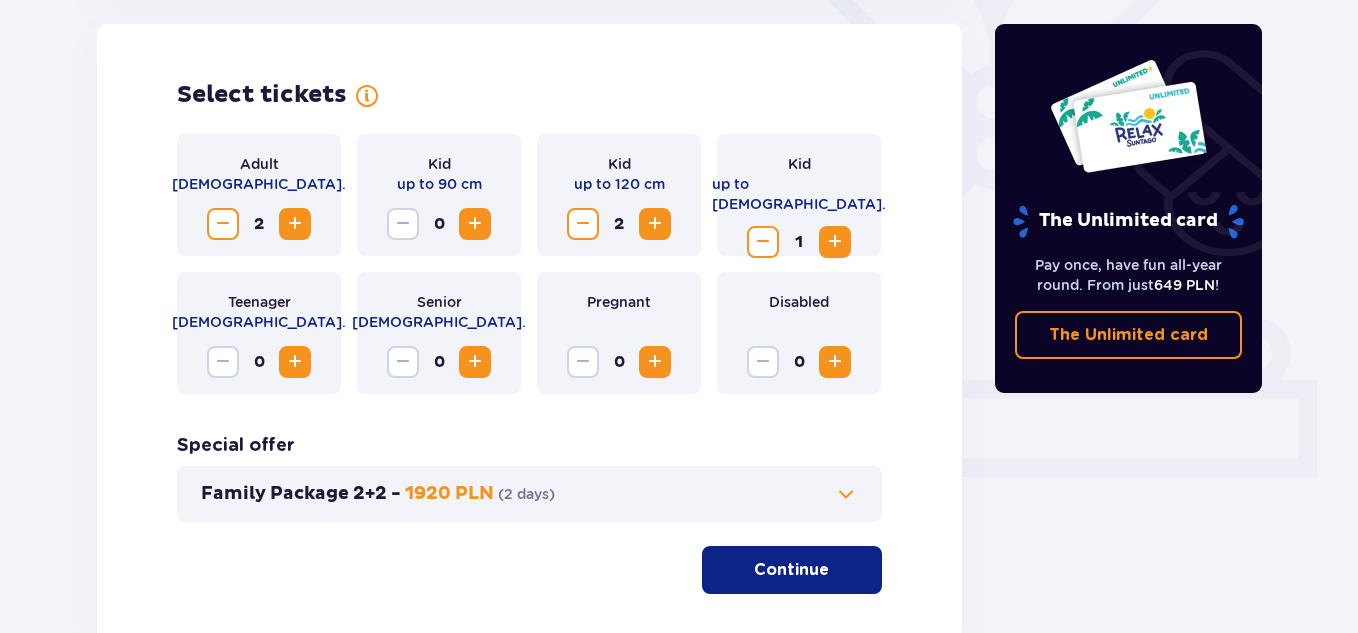 click at bounding box center [835, 242] 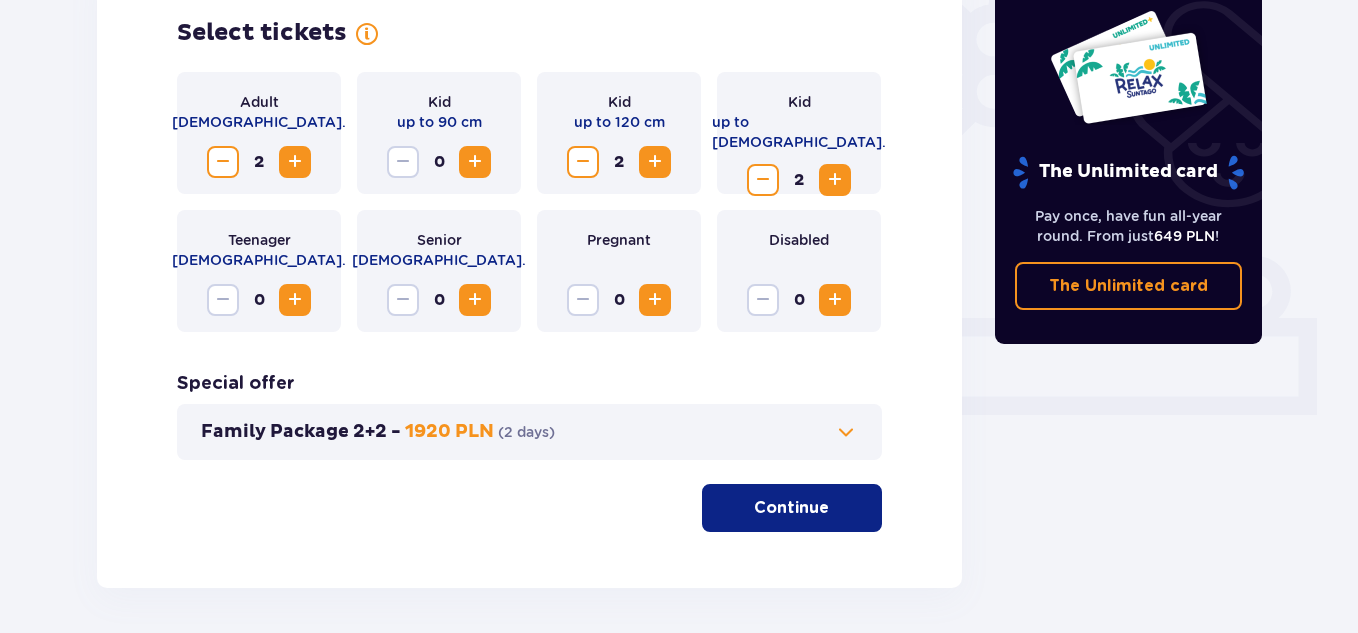 scroll, scrollTop: 693, scrollLeft: 0, axis: vertical 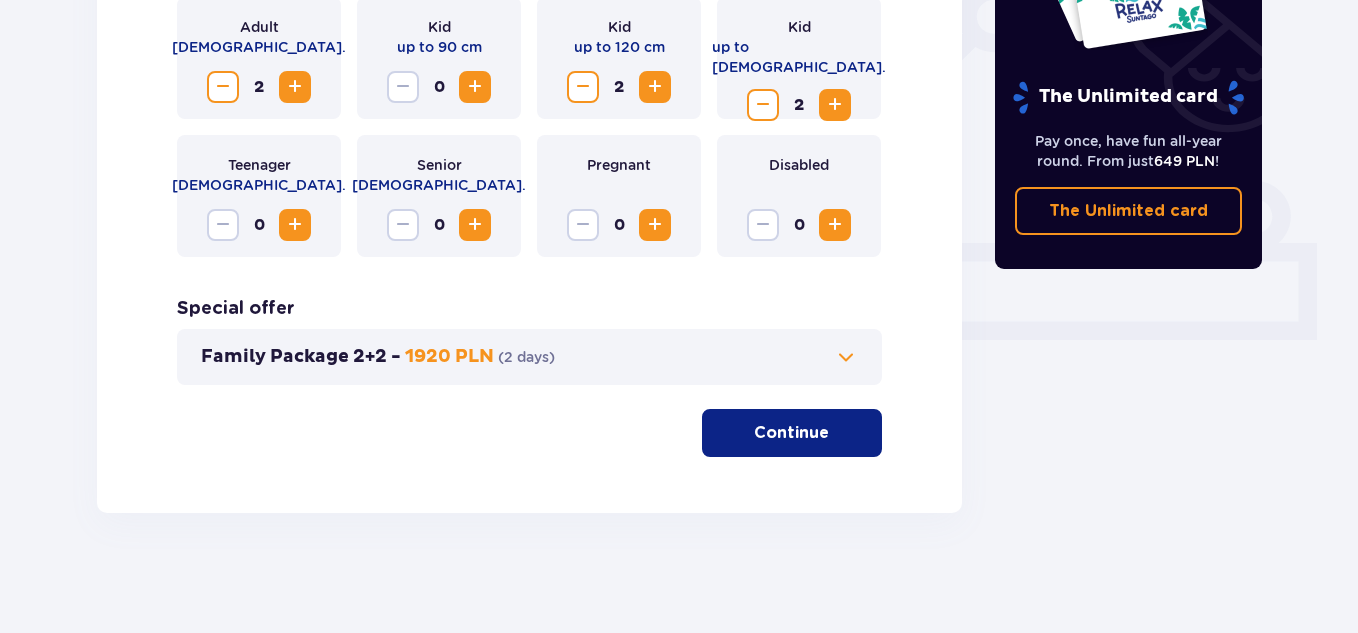 click at bounding box center (846, 357) 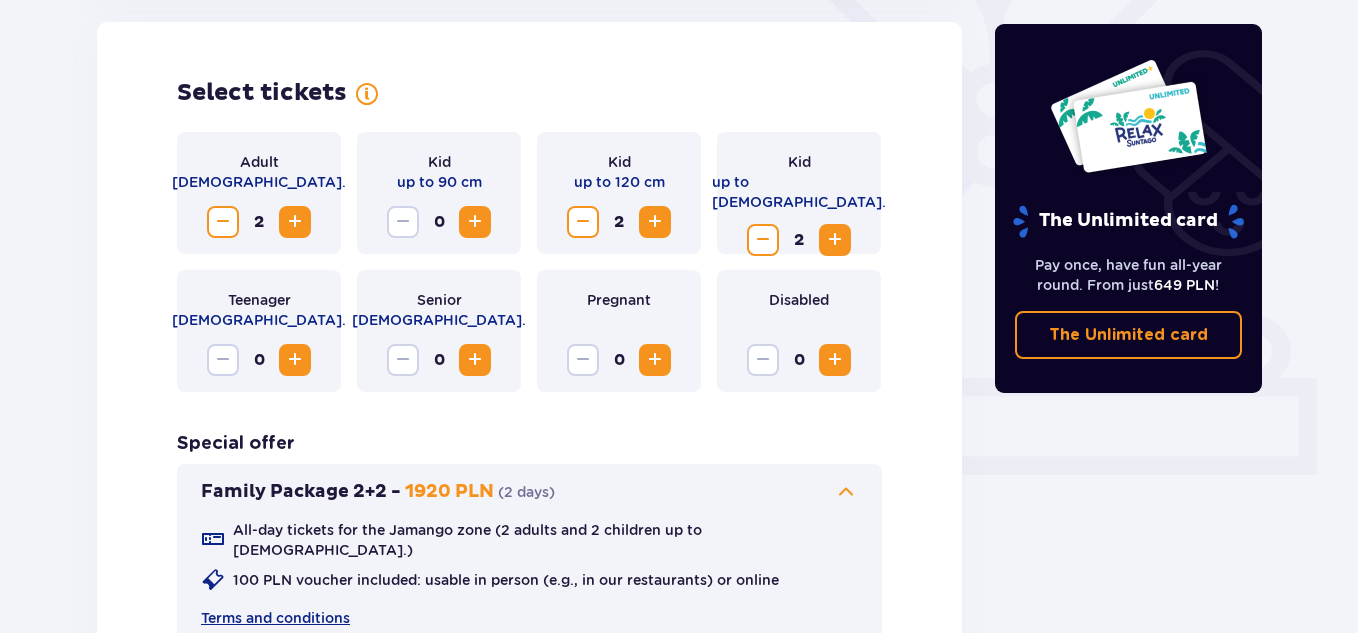 scroll, scrollTop: 556, scrollLeft: 0, axis: vertical 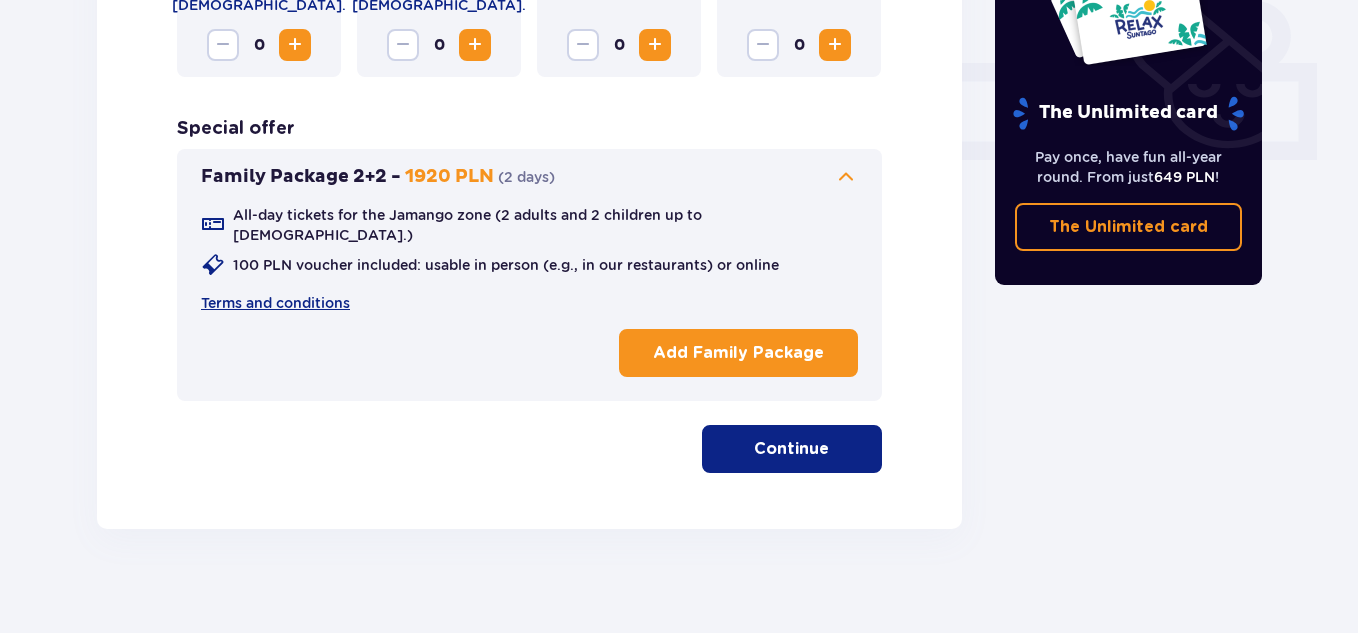 click on "Continue" at bounding box center [791, 449] 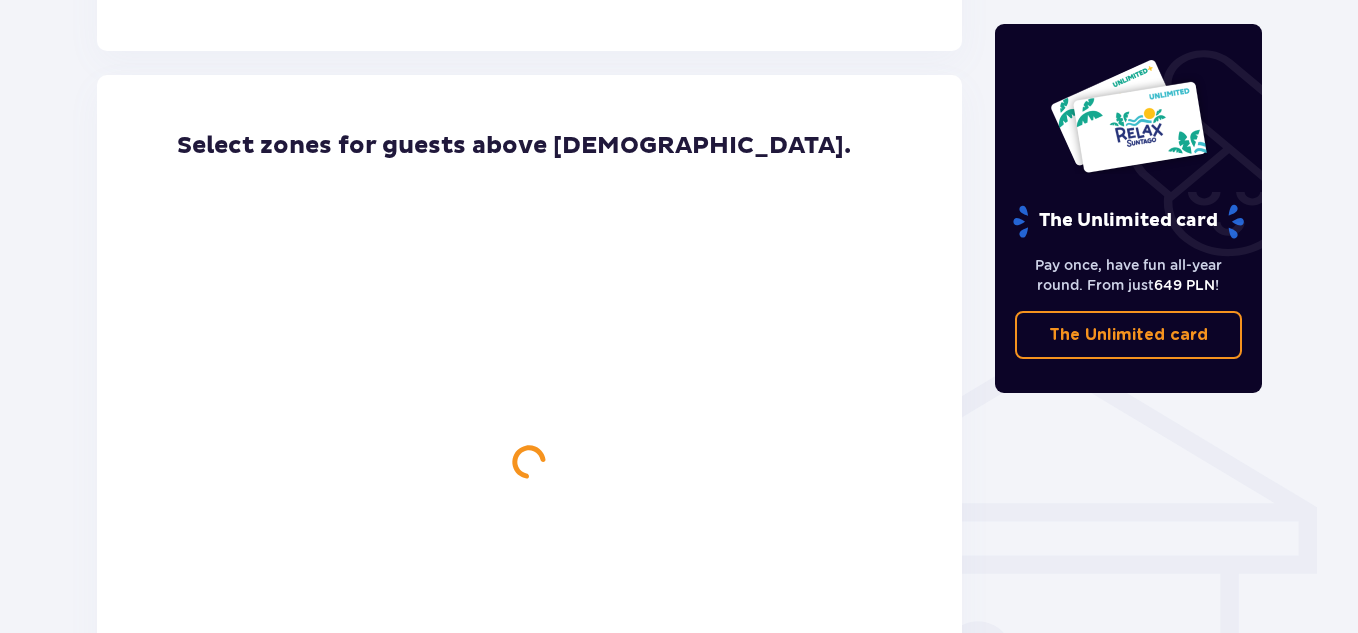 scroll, scrollTop: 1290, scrollLeft: 0, axis: vertical 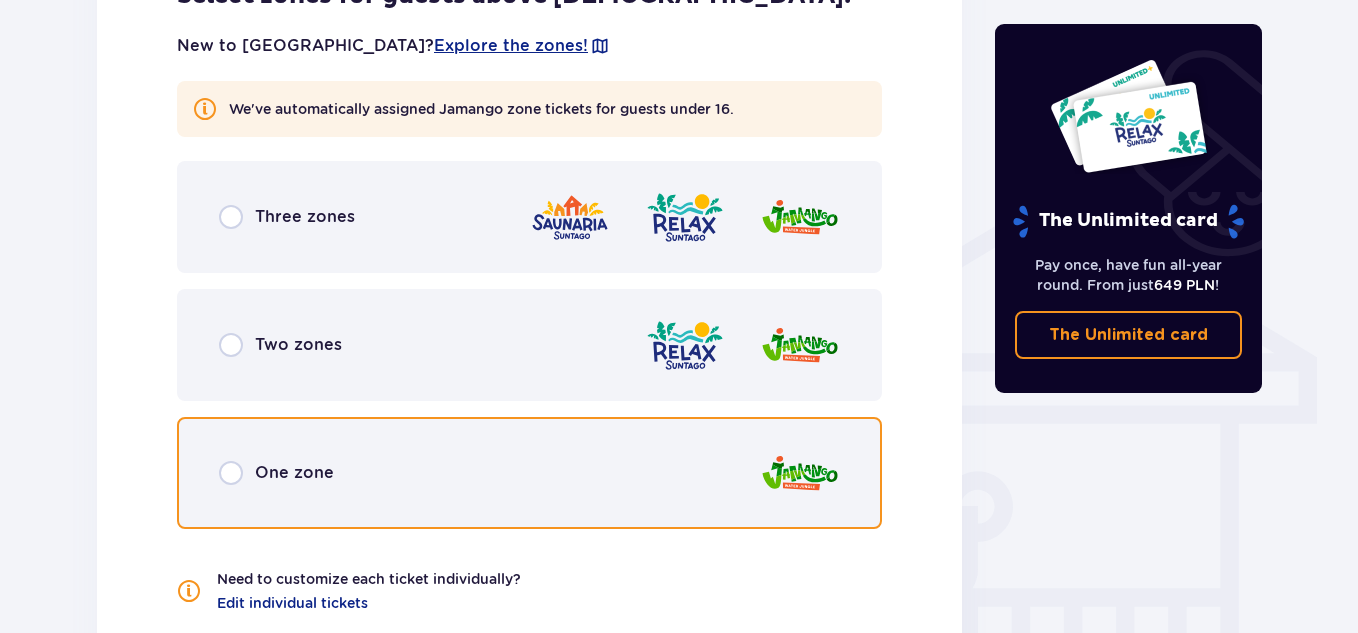 click at bounding box center [231, 473] 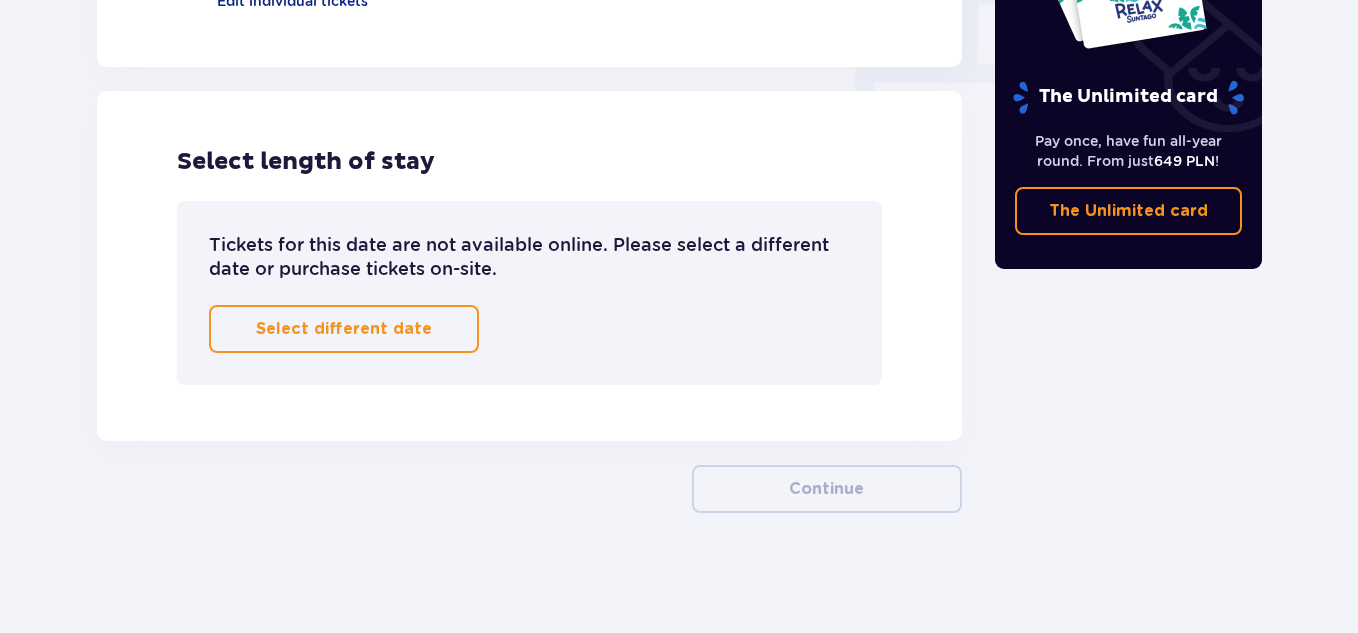 scroll, scrollTop: 2015, scrollLeft: 0, axis: vertical 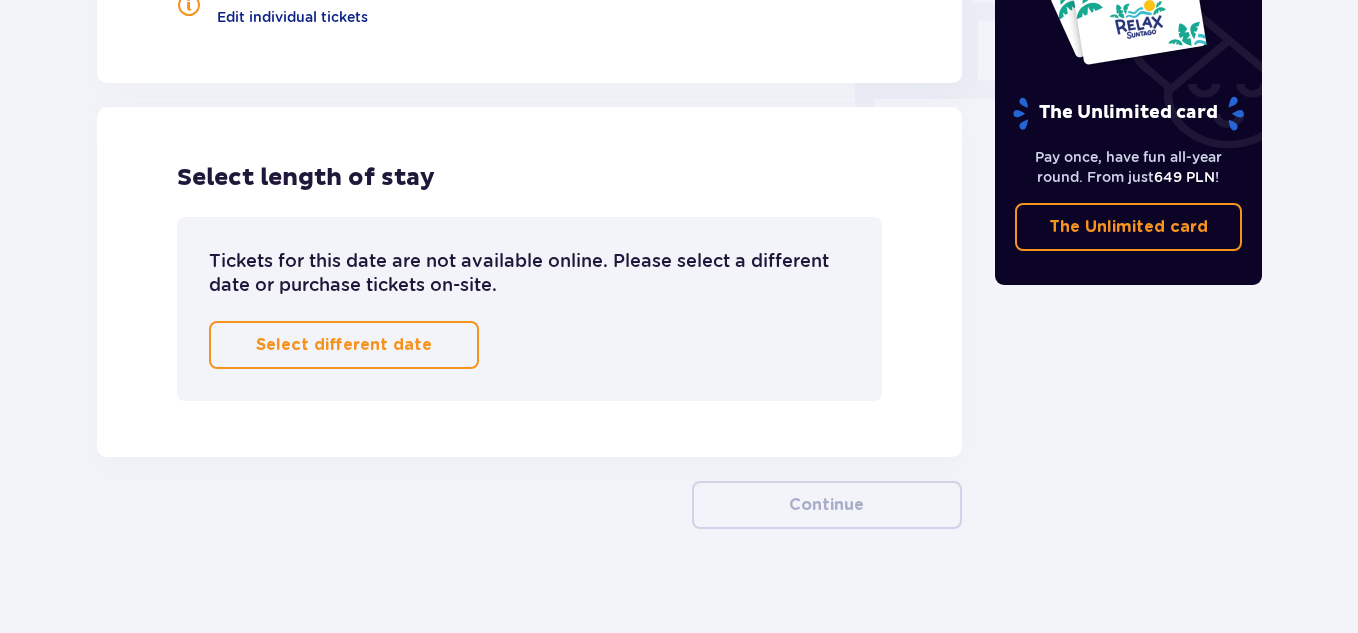 click on "Select different date" at bounding box center (344, 345) 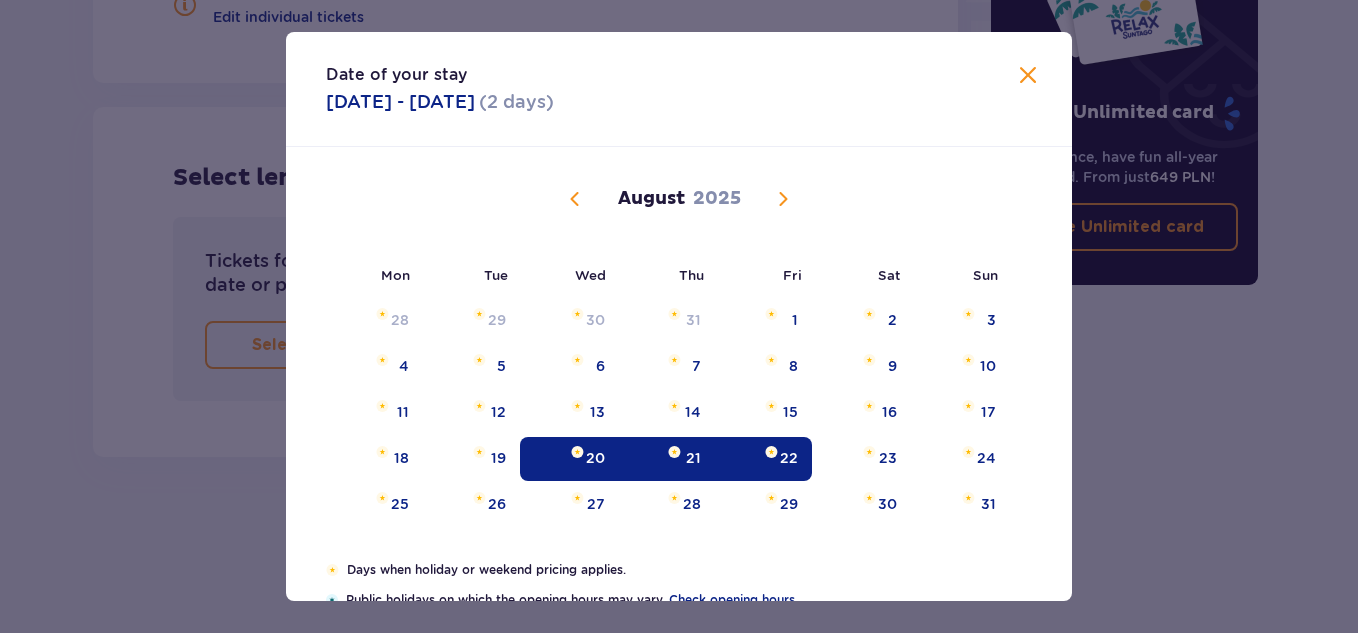 scroll, scrollTop: 262, scrollLeft: 0, axis: vertical 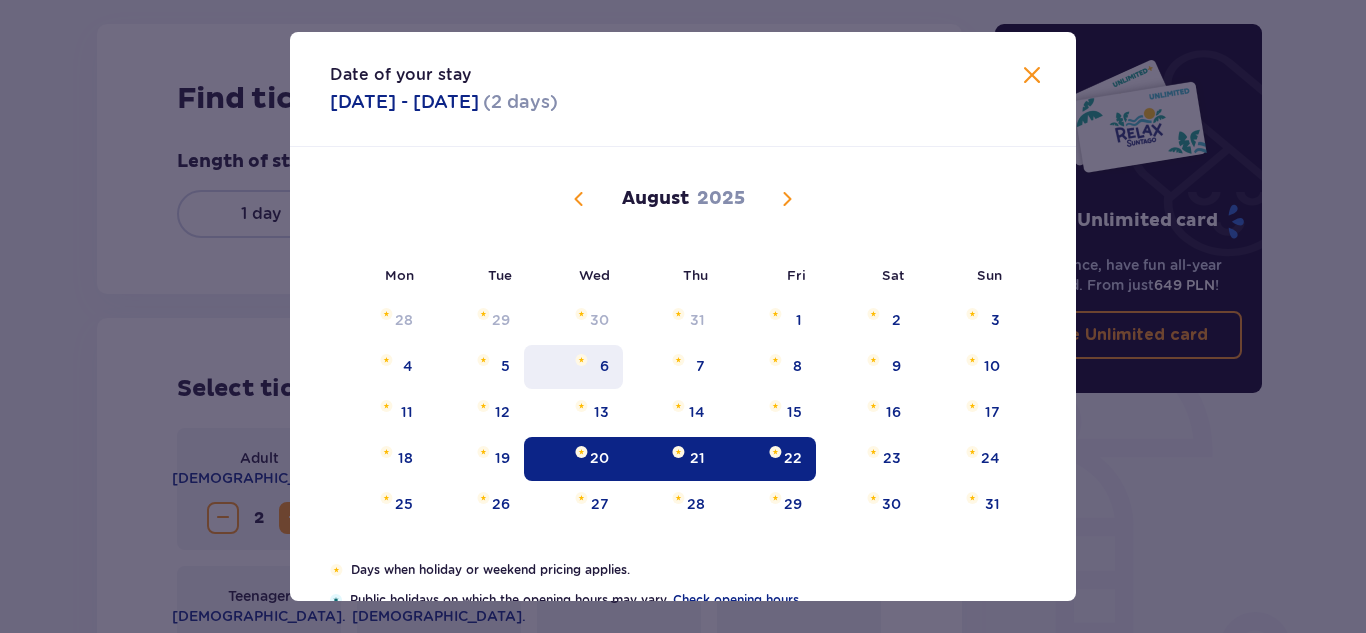 click on "6" at bounding box center (573, 367) 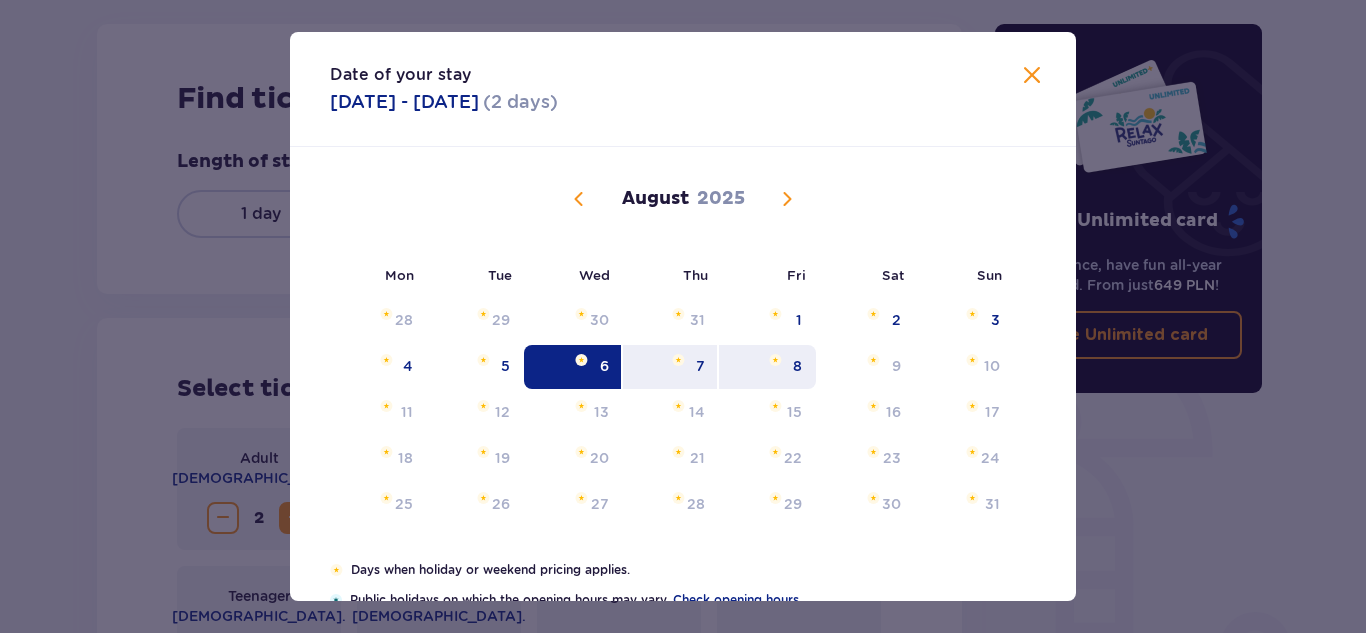 click on "8" at bounding box center [767, 367] 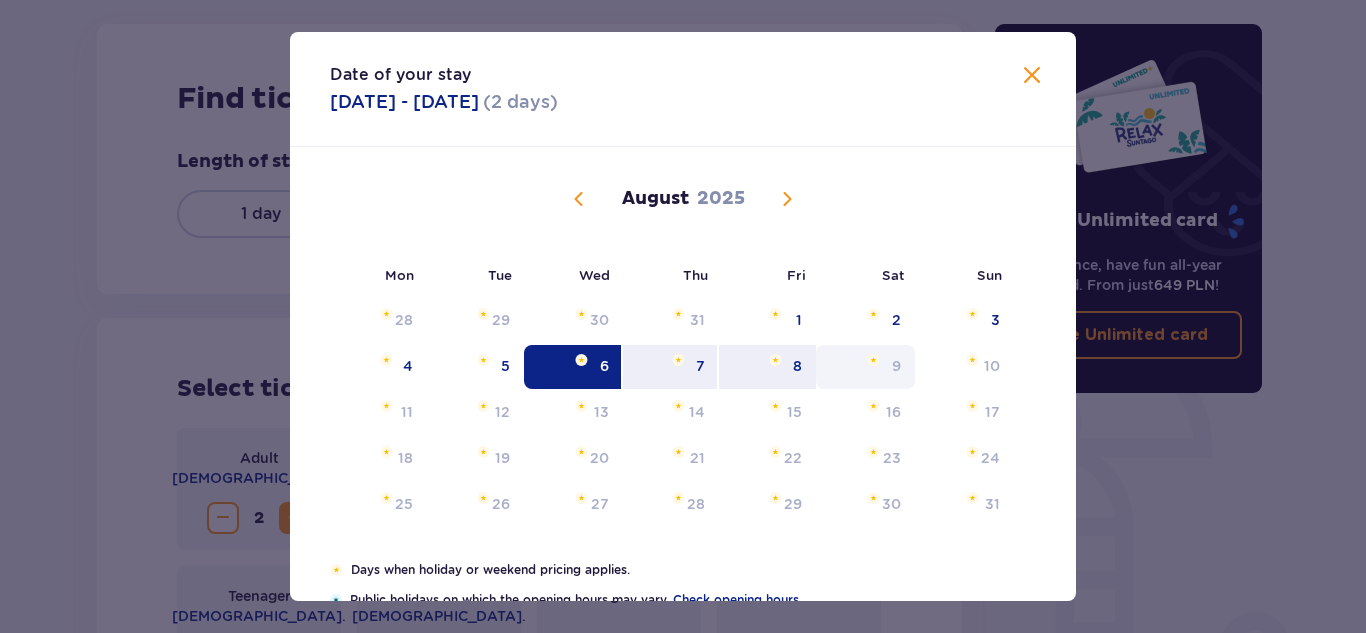 type on "06.08.25 - 08.08.25" 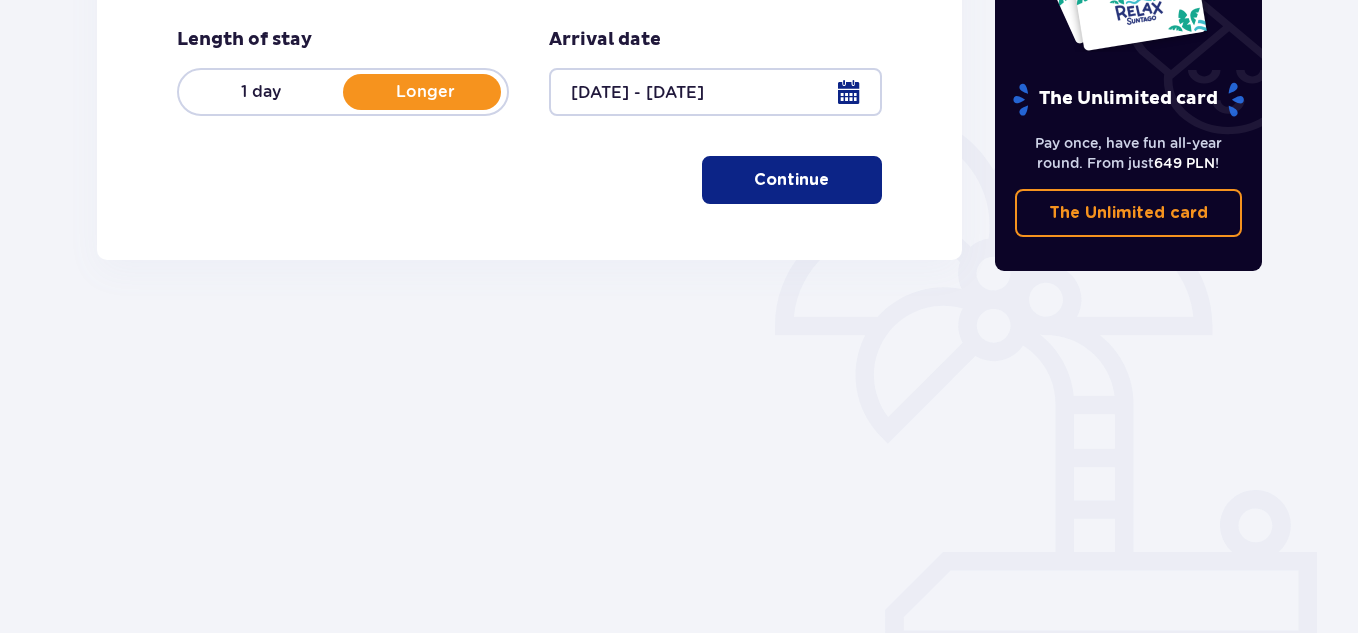 scroll, scrollTop: 386, scrollLeft: 0, axis: vertical 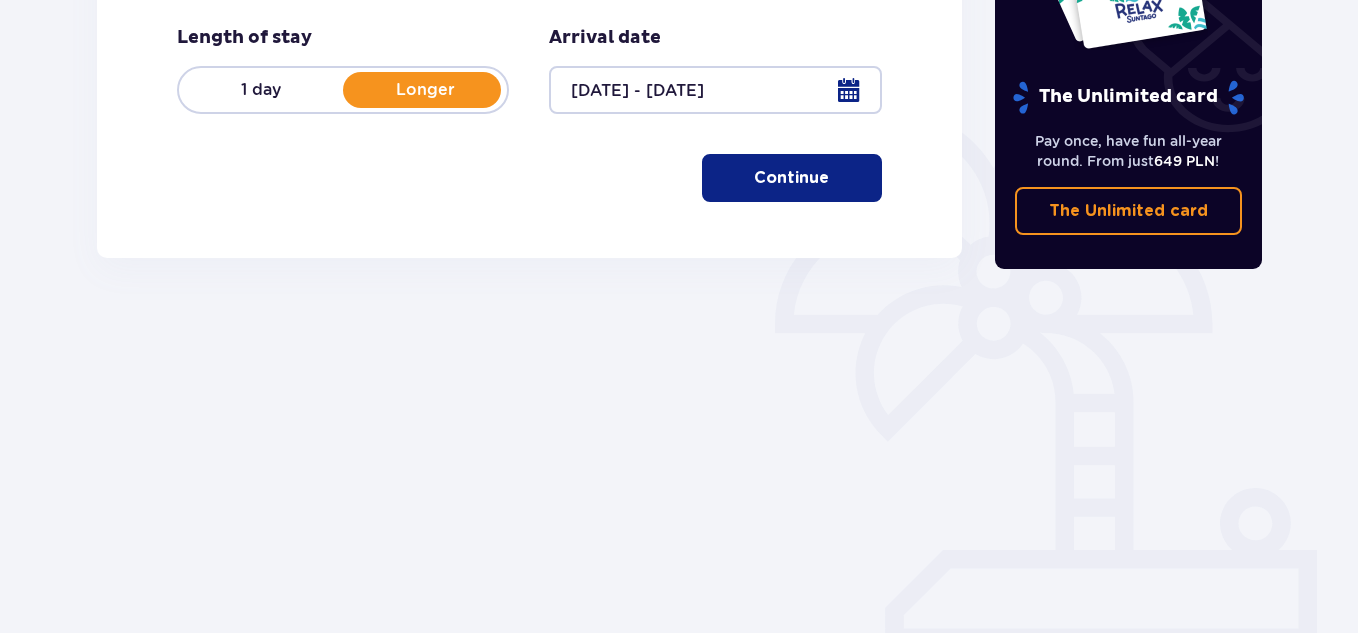 click on "Continue" at bounding box center [792, 178] 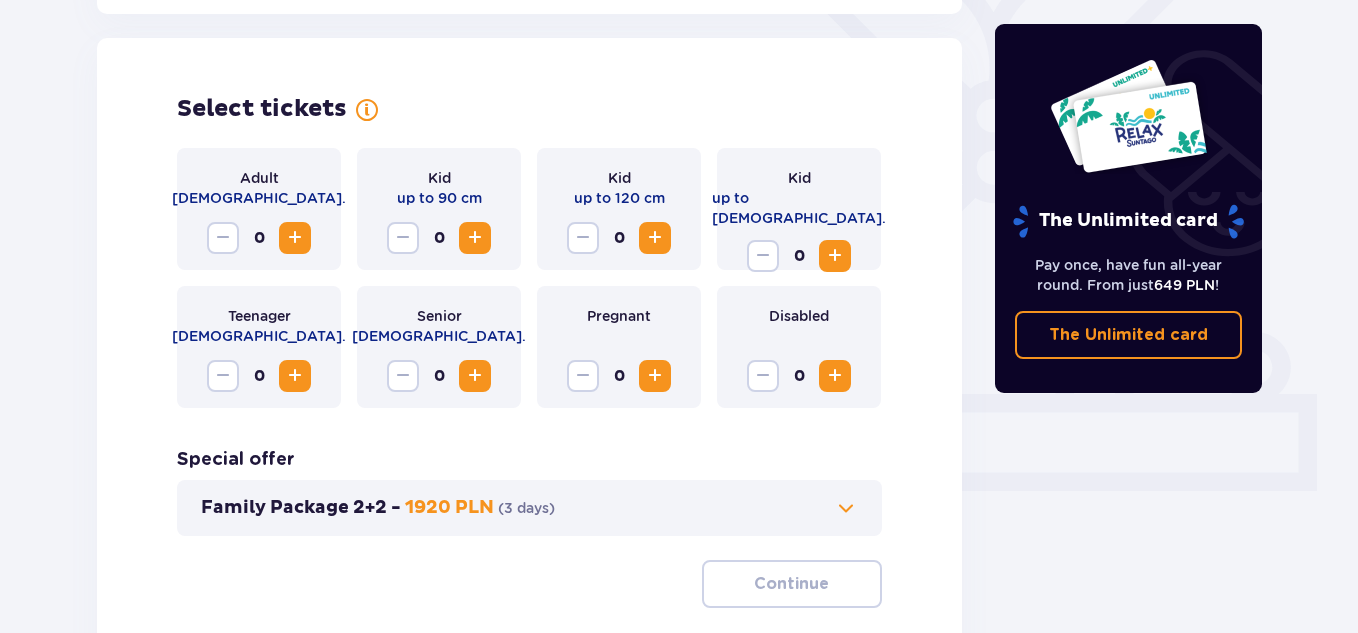 scroll, scrollTop: 556, scrollLeft: 0, axis: vertical 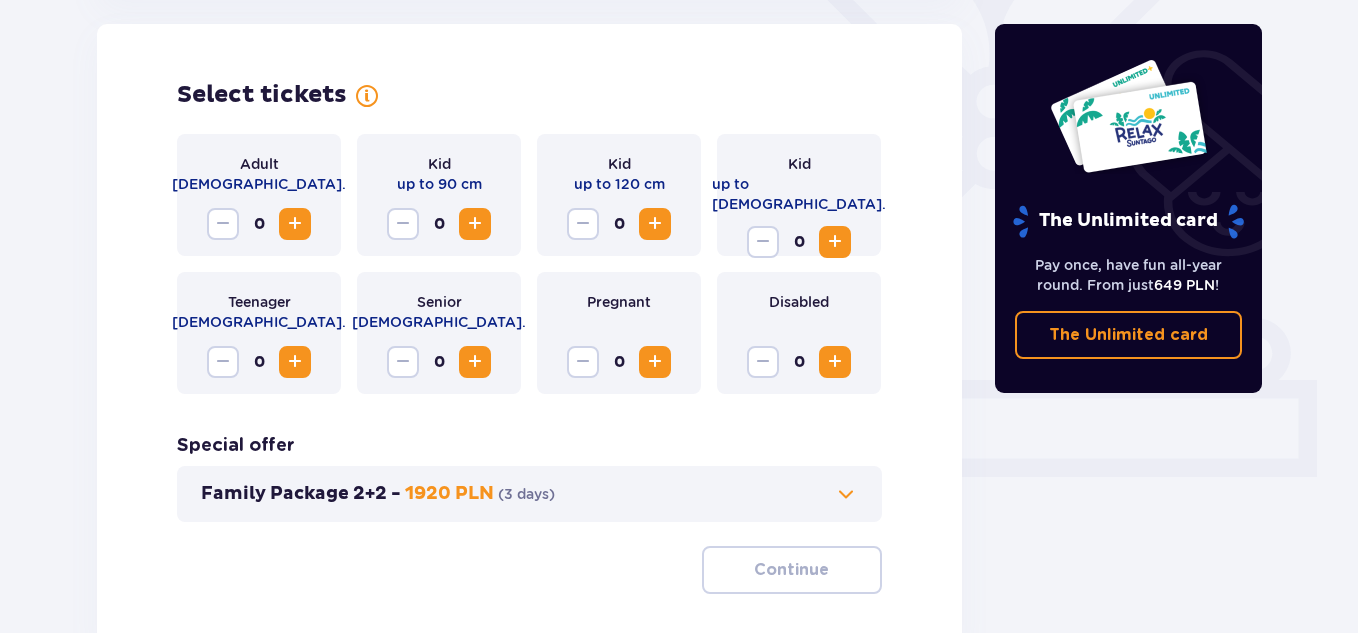 click at bounding box center [295, 224] 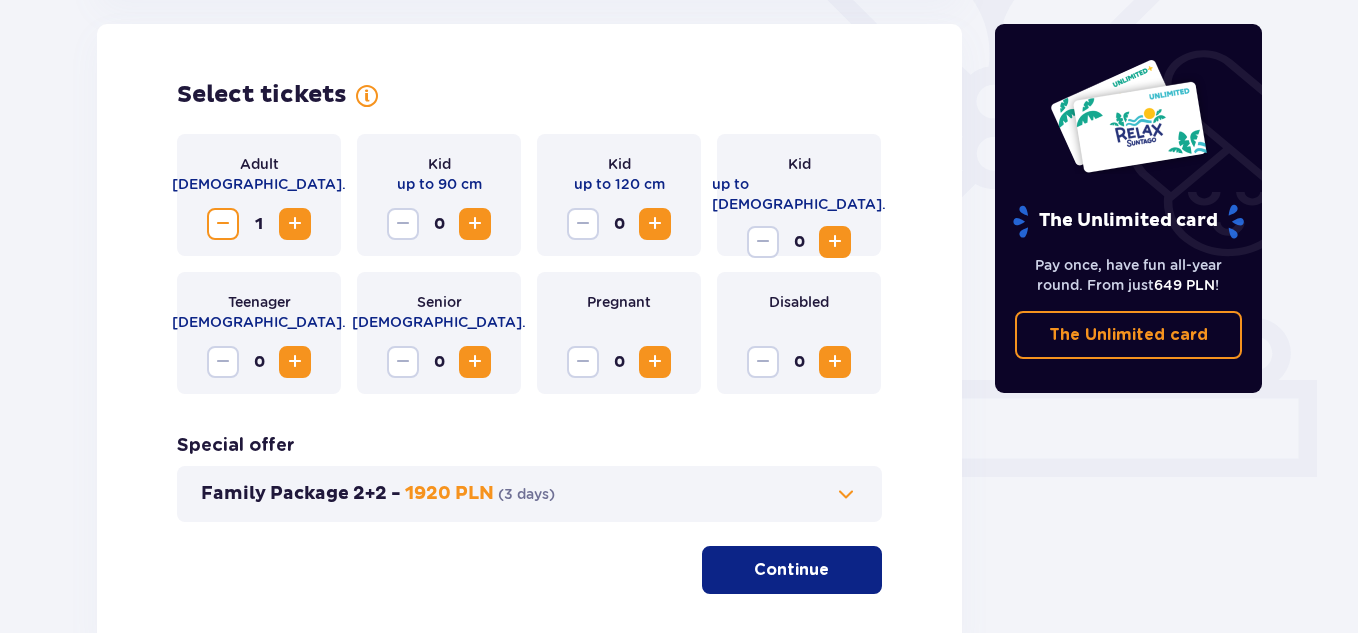 click at bounding box center (295, 224) 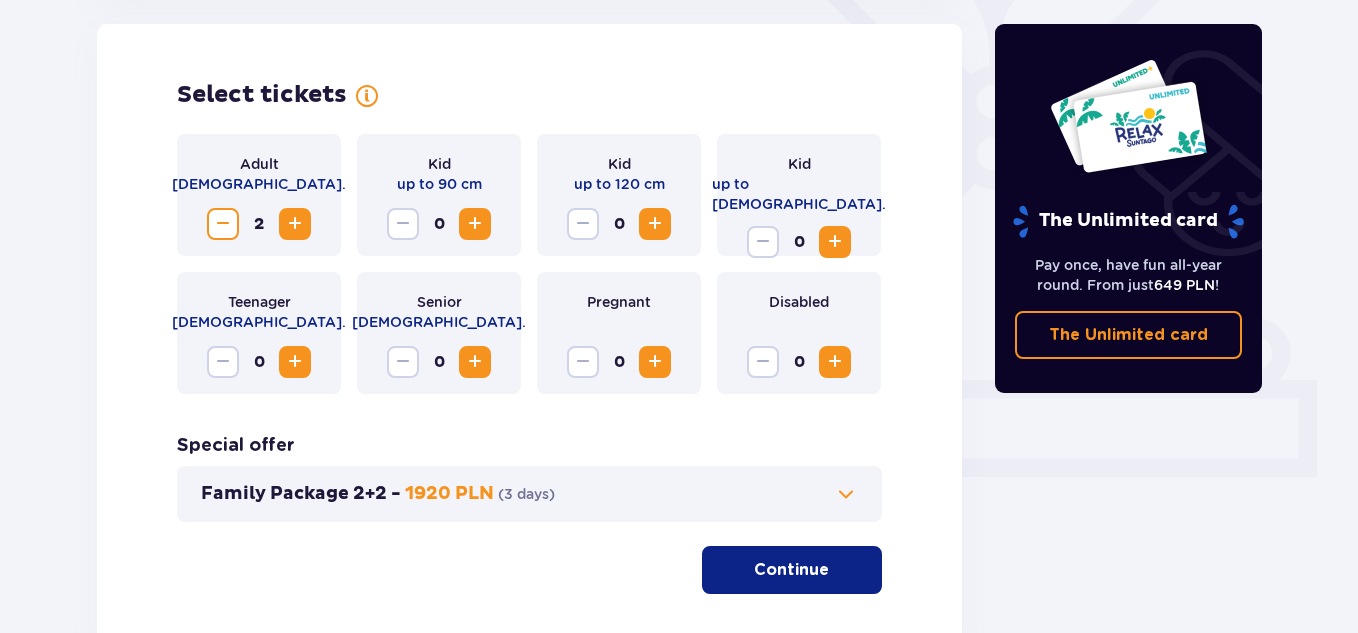 click at bounding box center (655, 224) 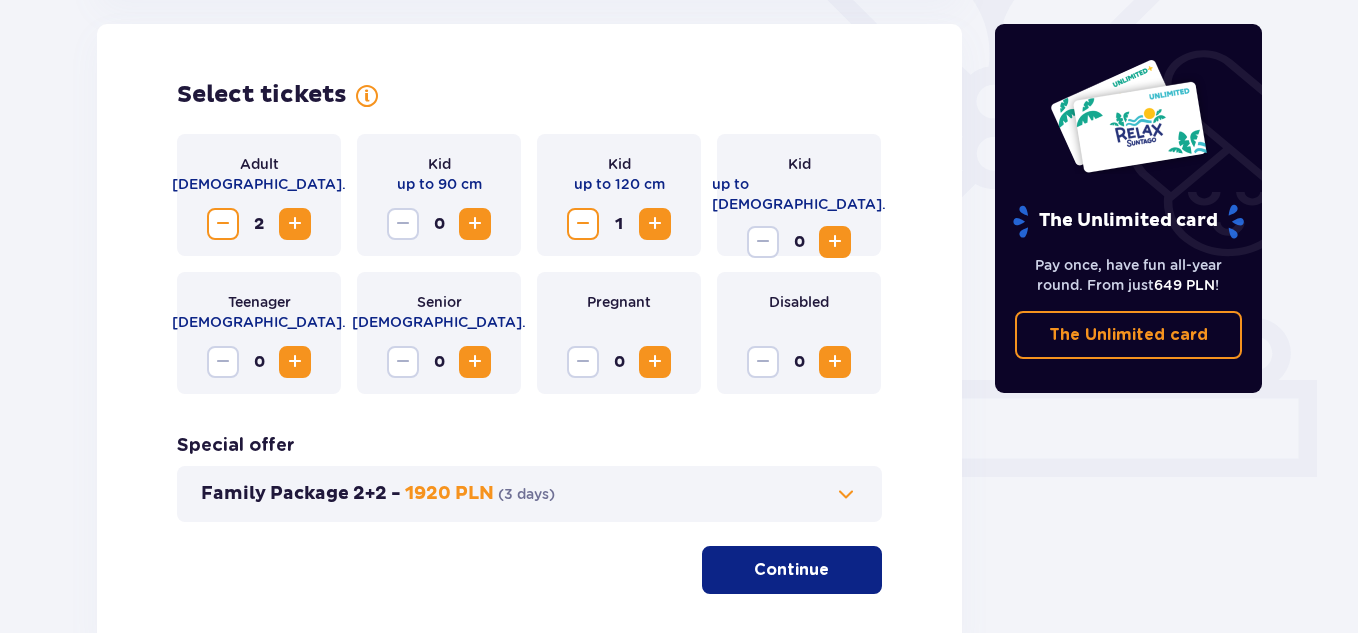 click at bounding box center (655, 224) 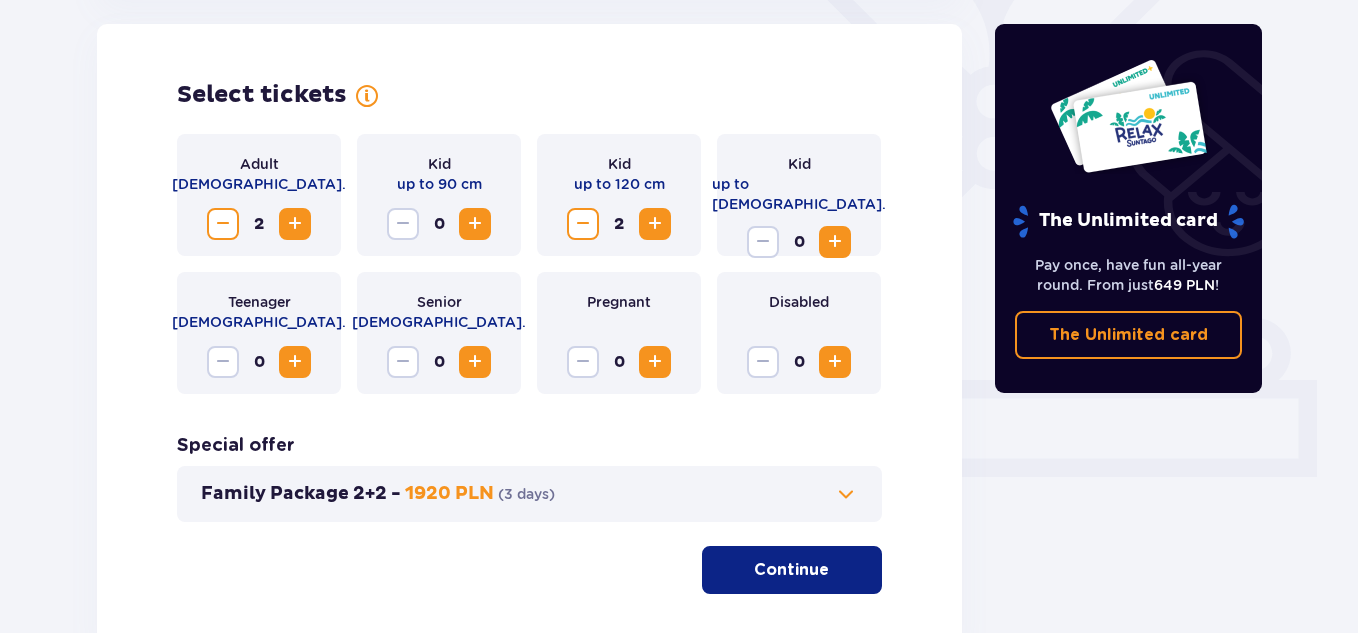 click at bounding box center (835, 242) 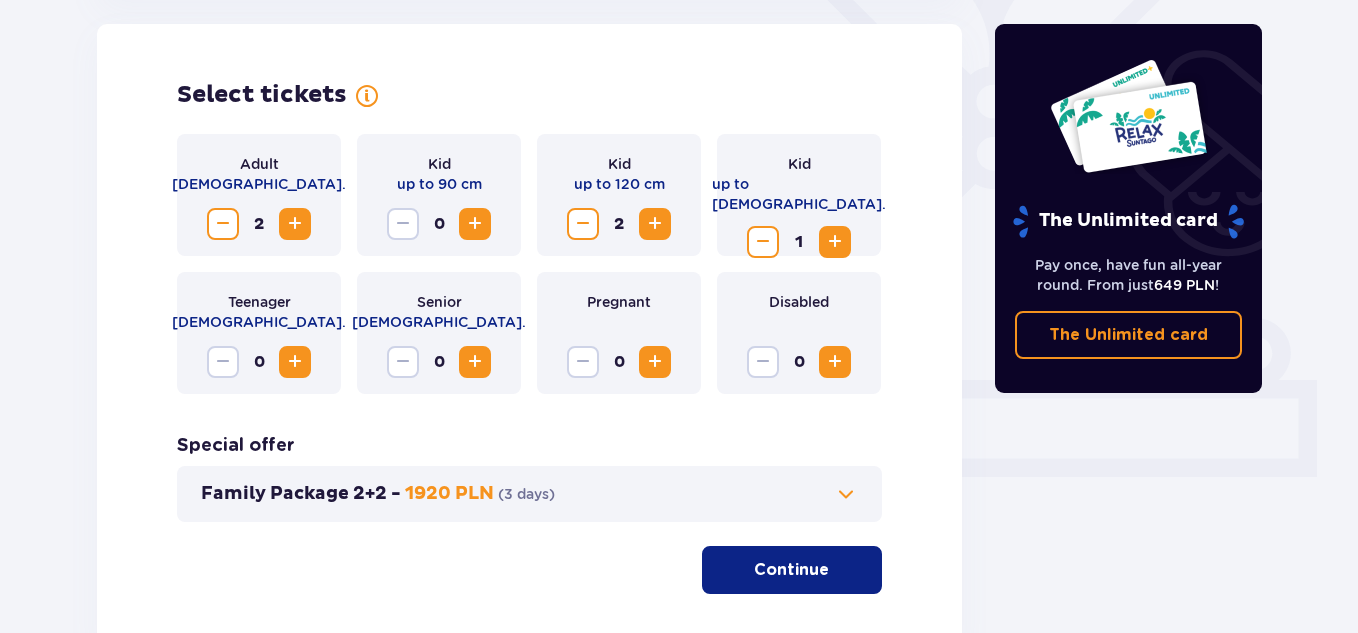 click at bounding box center [835, 242] 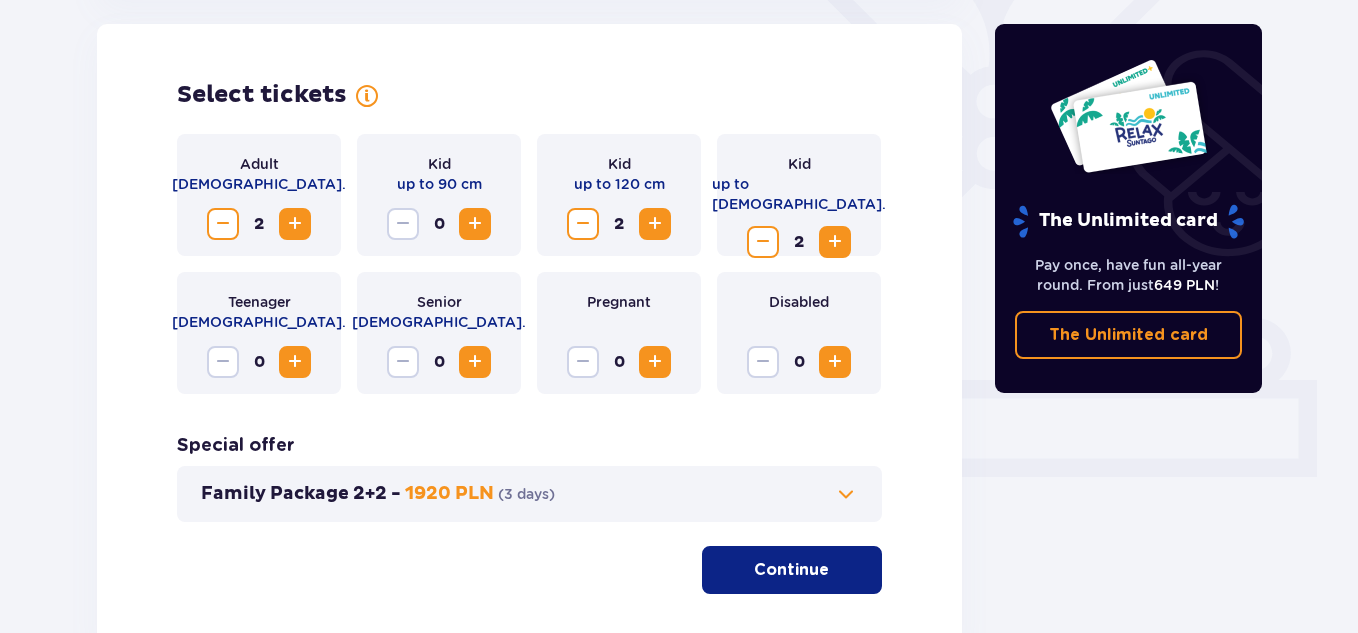 click on "Continue" at bounding box center [792, 570] 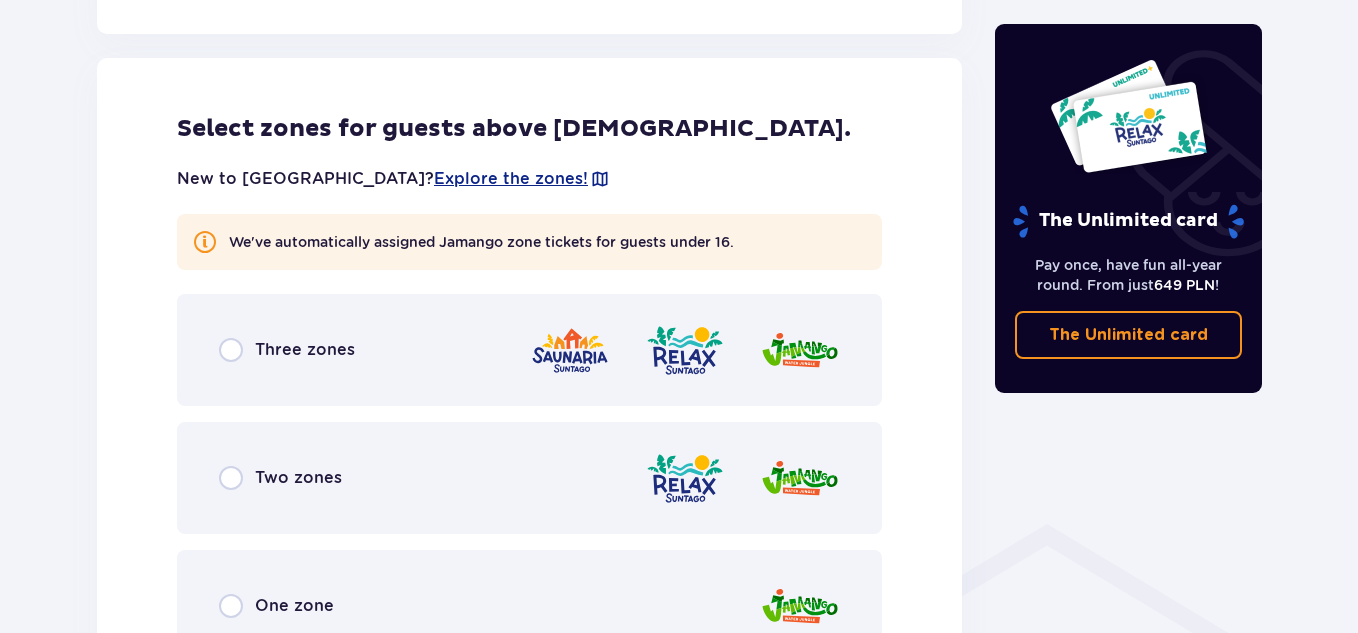 scroll, scrollTop: 1110, scrollLeft: 0, axis: vertical 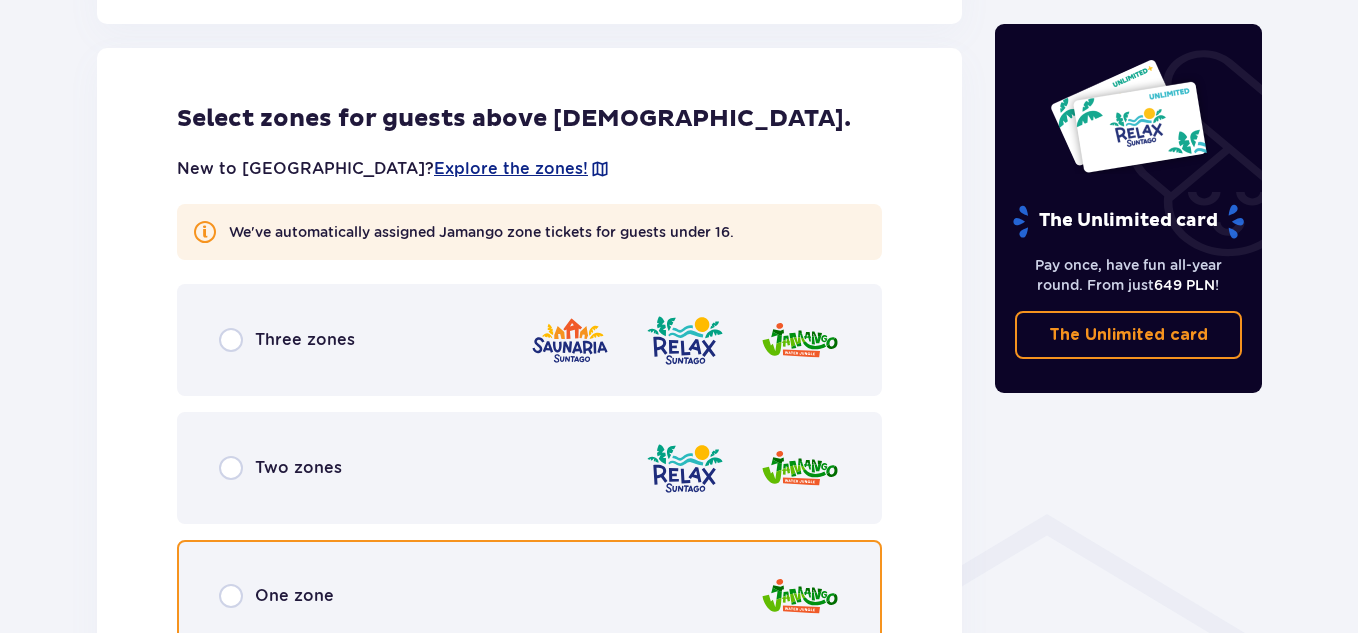 click at bounding box center [231, 596] 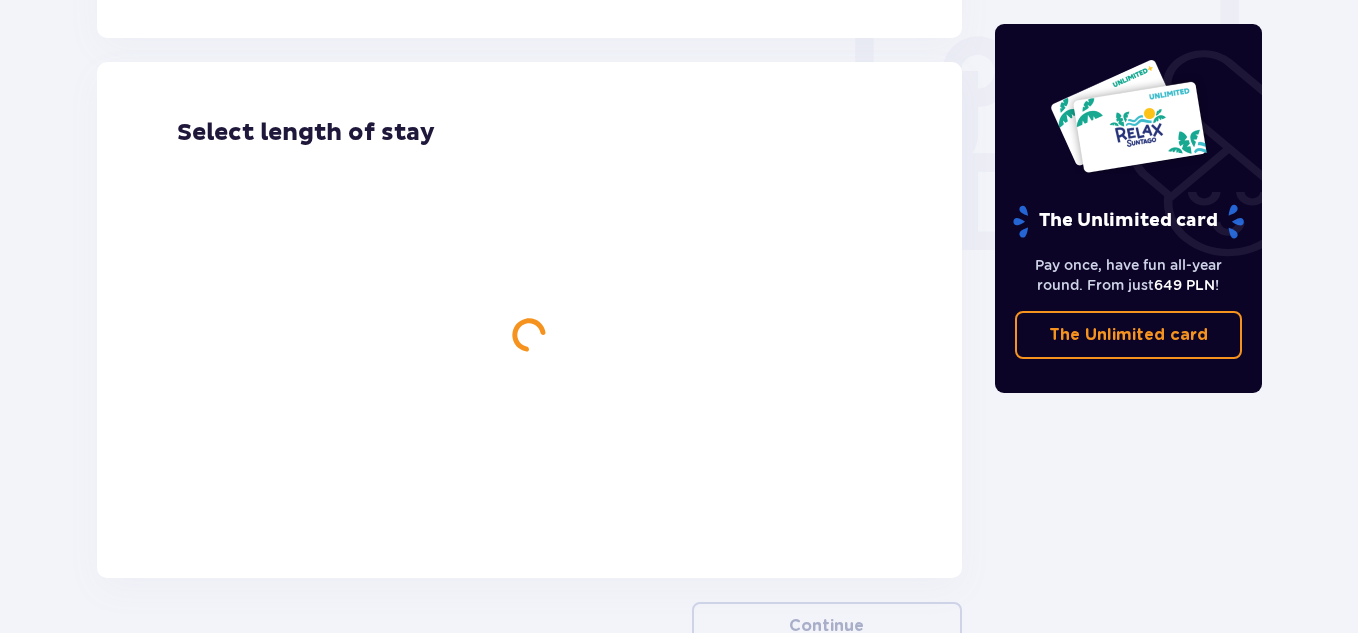 scroll, scrollTop: 1878, scrollLeft: 0, axis: vertical 